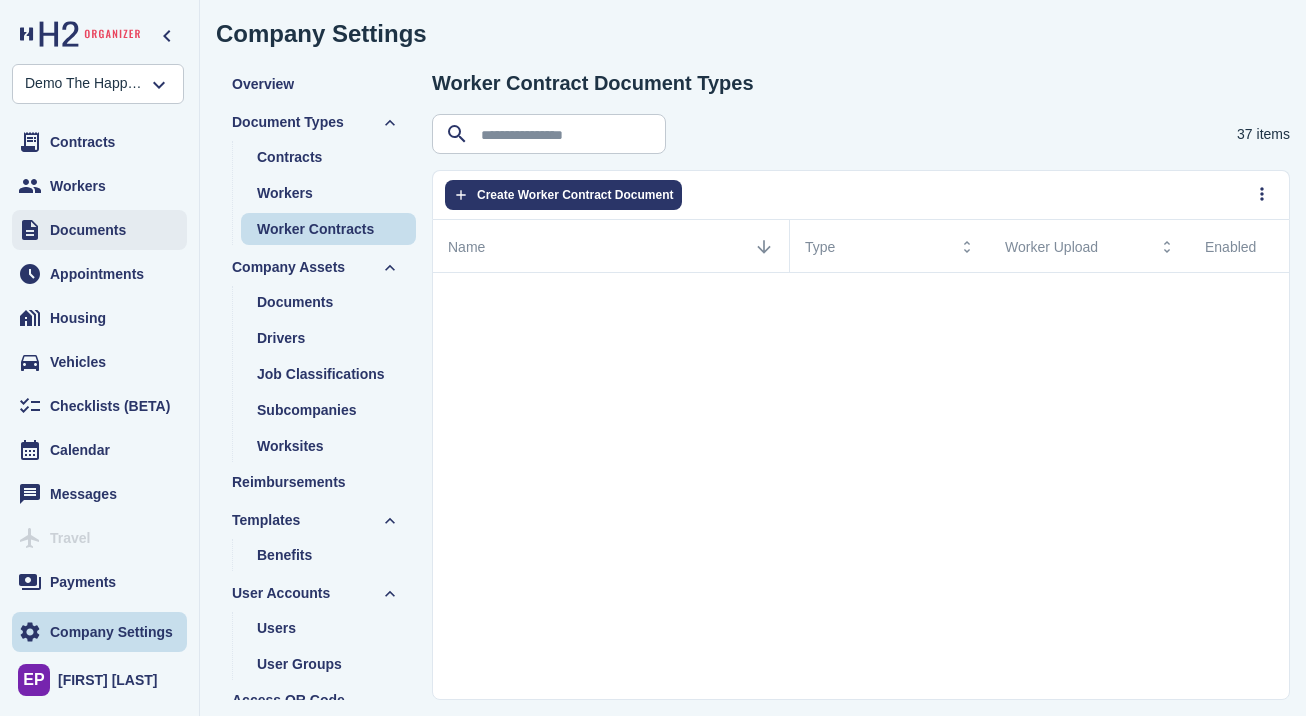 scroll, scrollTop: 0, scrollLeft: 0, axis: both 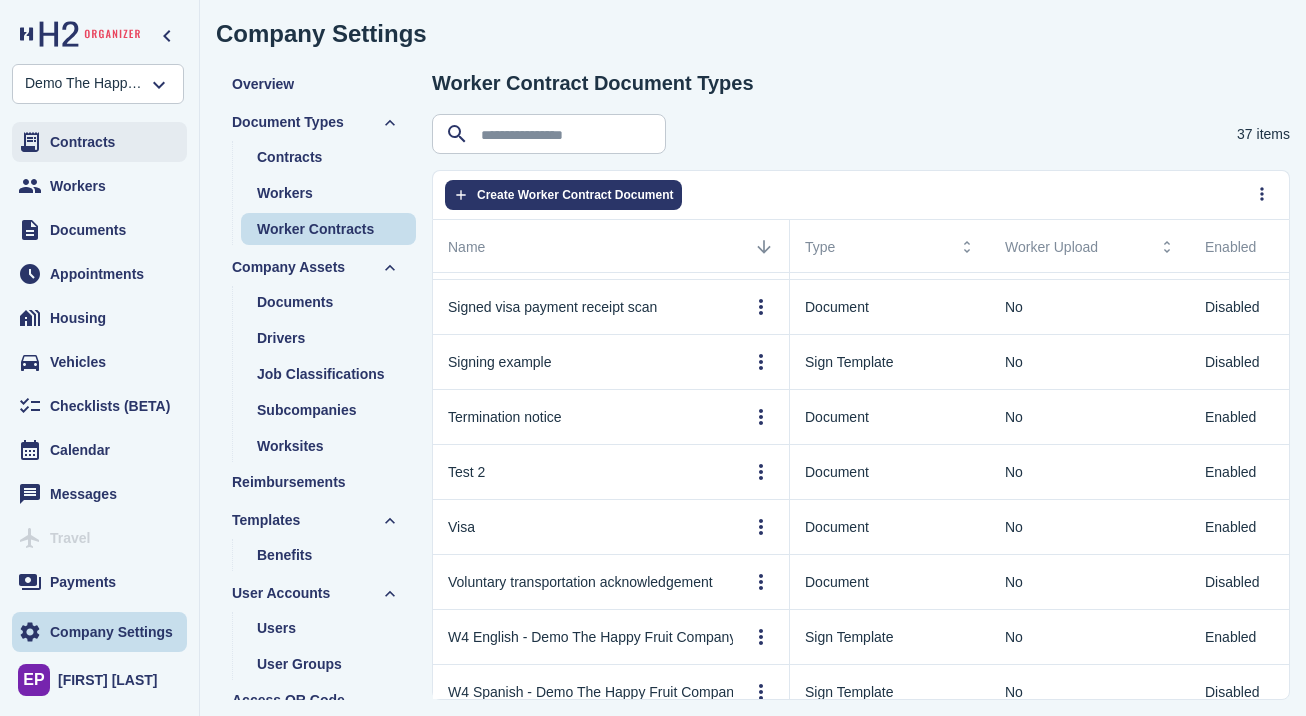 click on "Contracts" at bounding box center (82, 142) 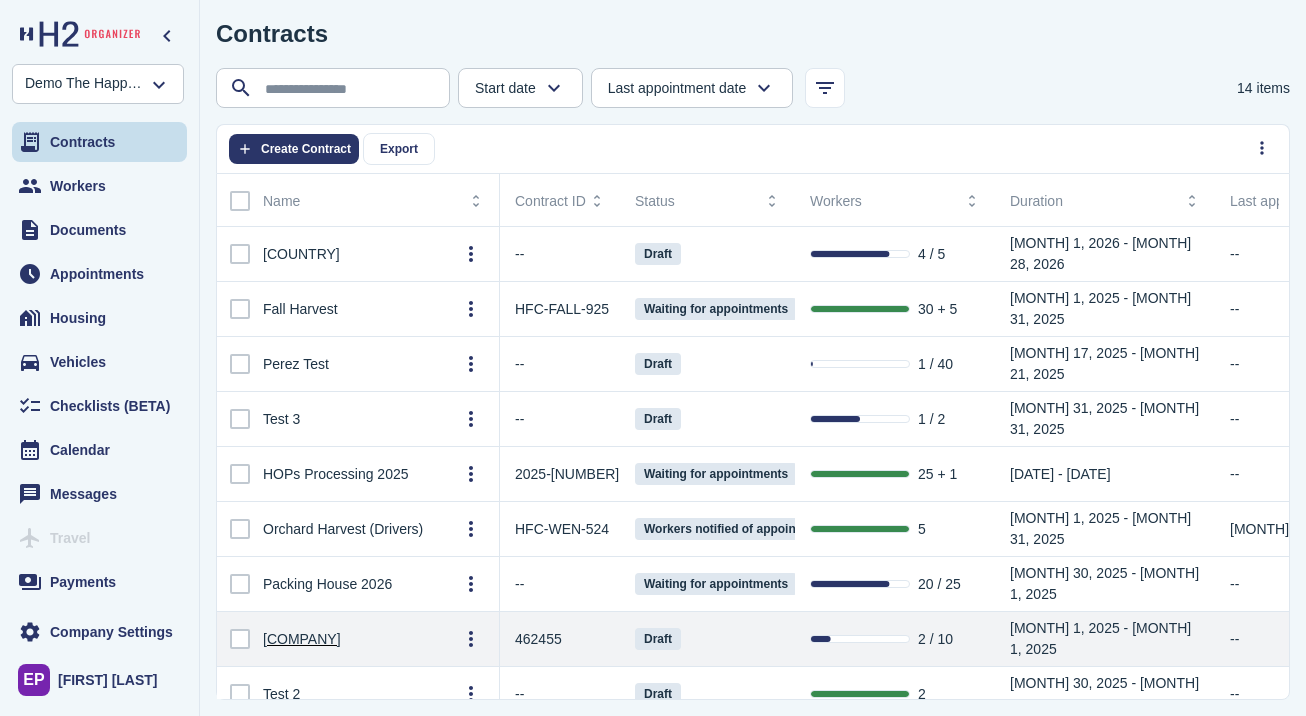 scroll, scrollTop: 16, scrollLeft: 0, axis: vertical 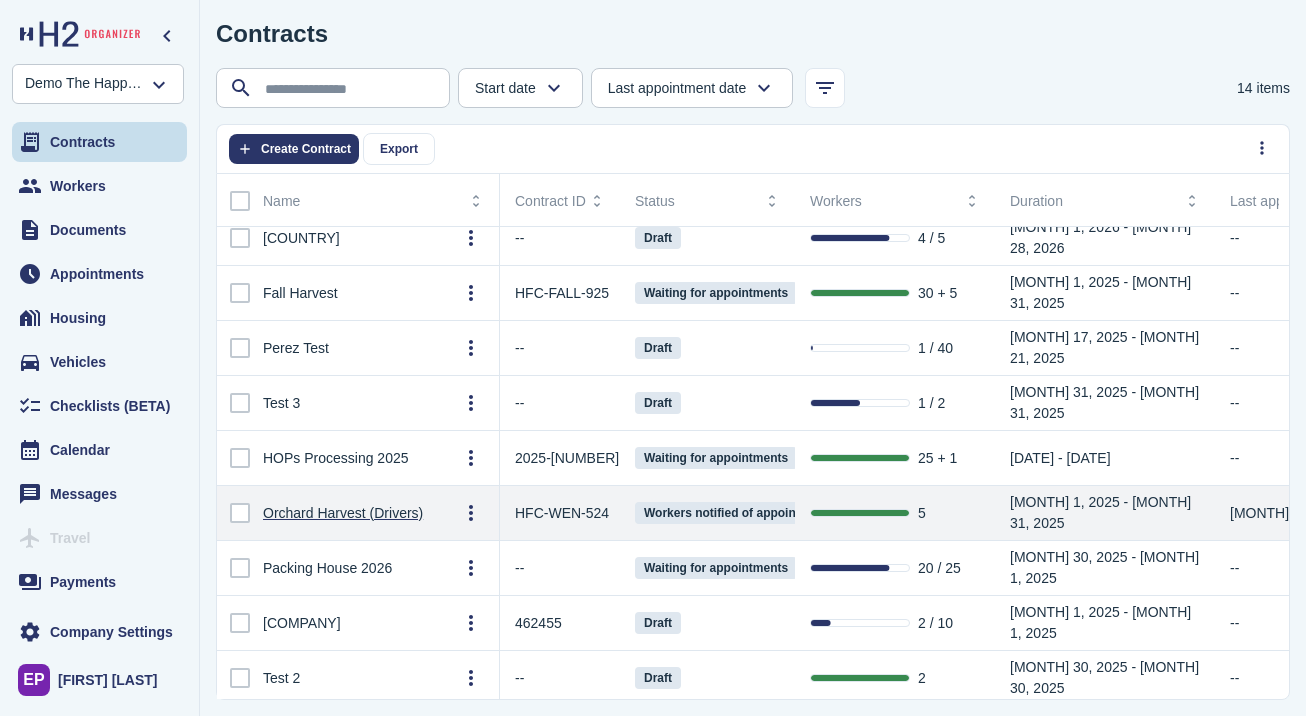 click on "Orchard Harvest (Drivers)" at bounding box center (343, 513) 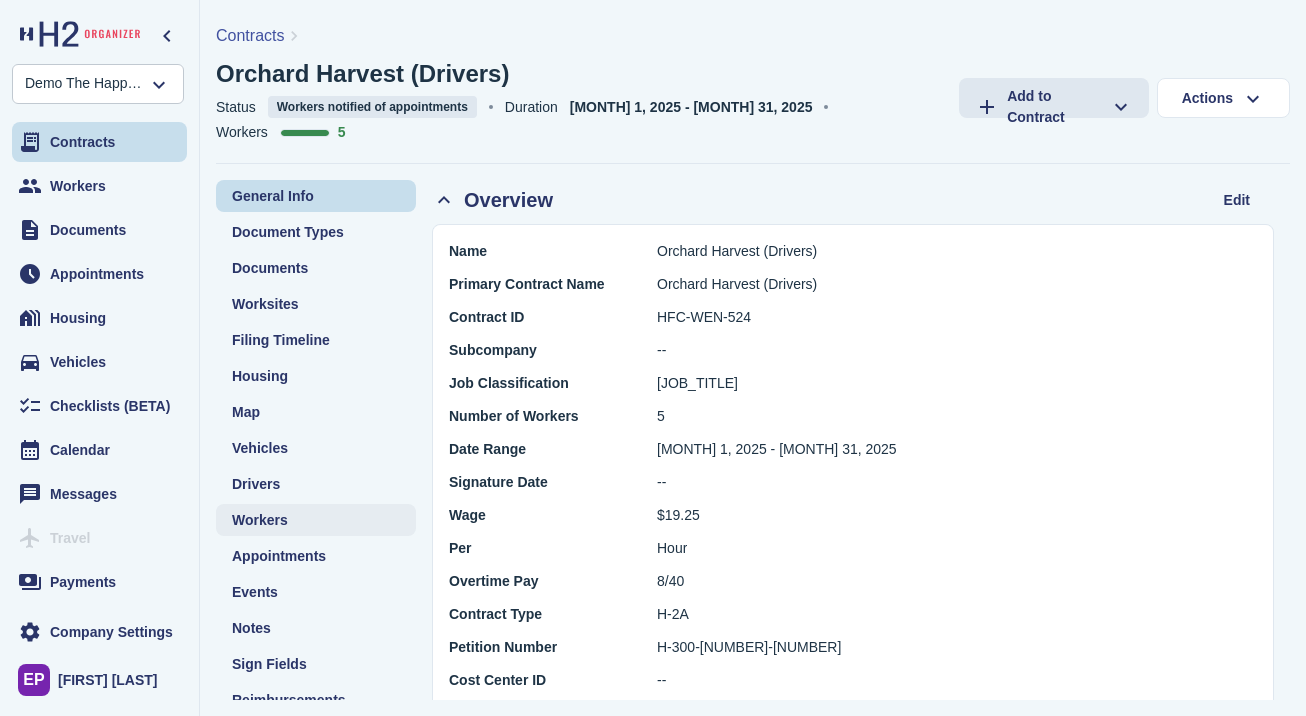 click on "Workers" at bounding box center [316, 520] 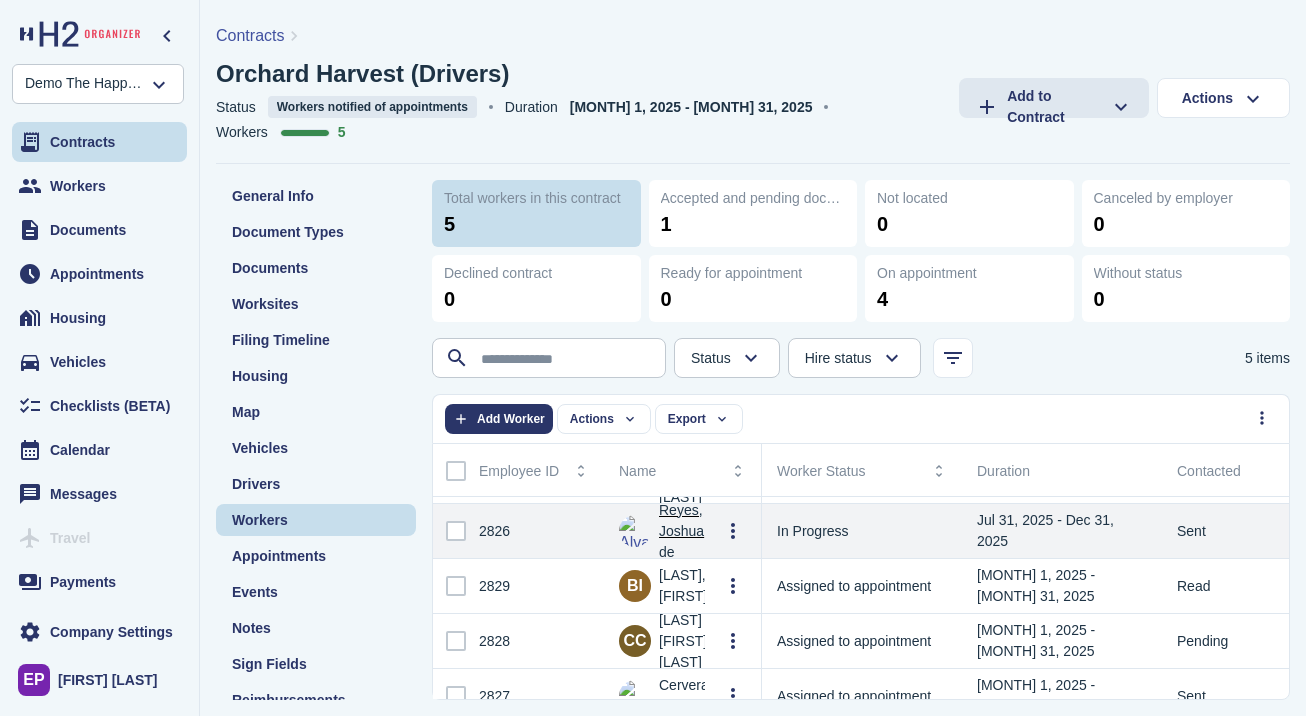scroll, scrollTop: 0, scrollLeft: 0, axis: both 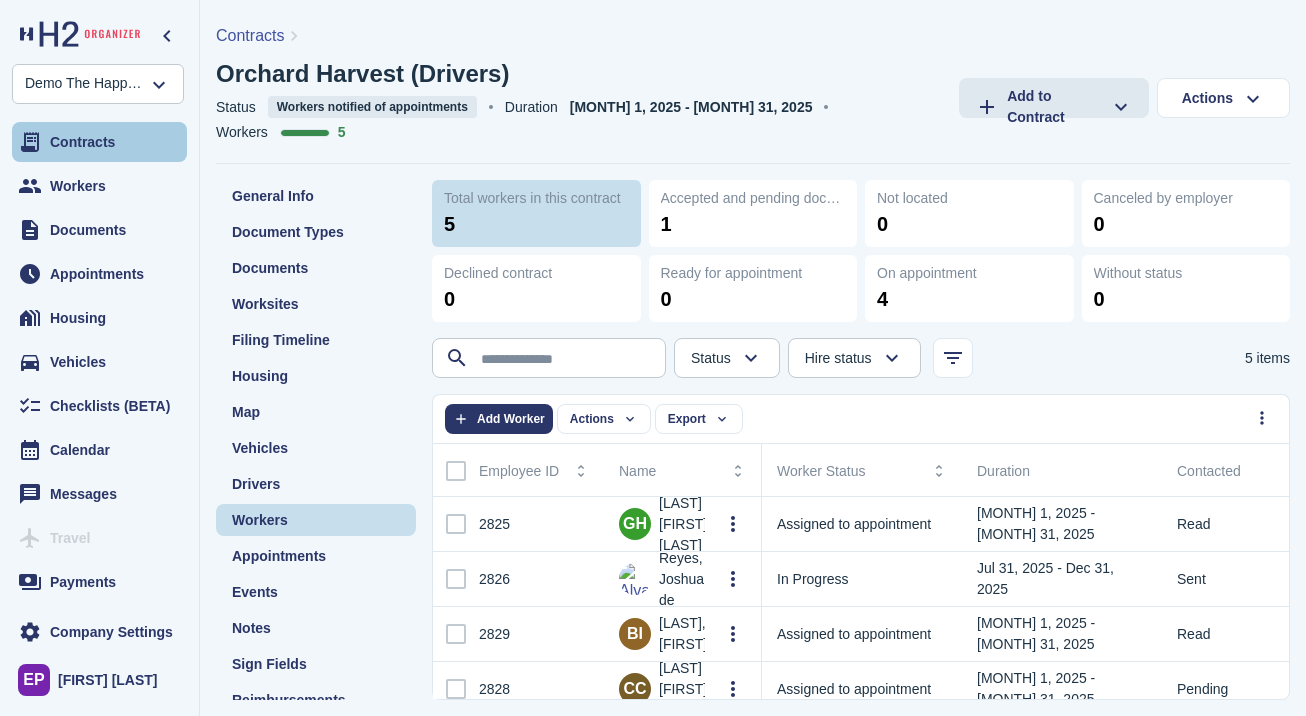 click on "Contracts" at bounding box center (82, 142) 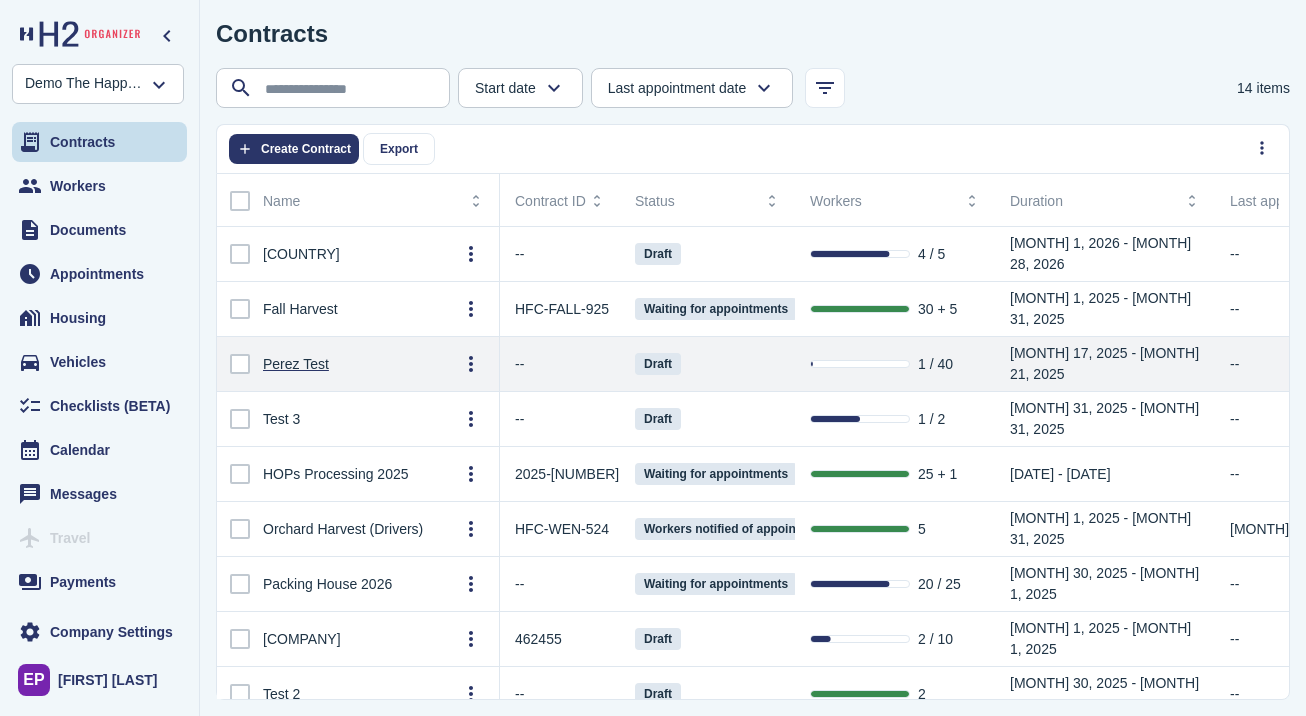 click on "Perez Test" at bounding box center (296, 364) 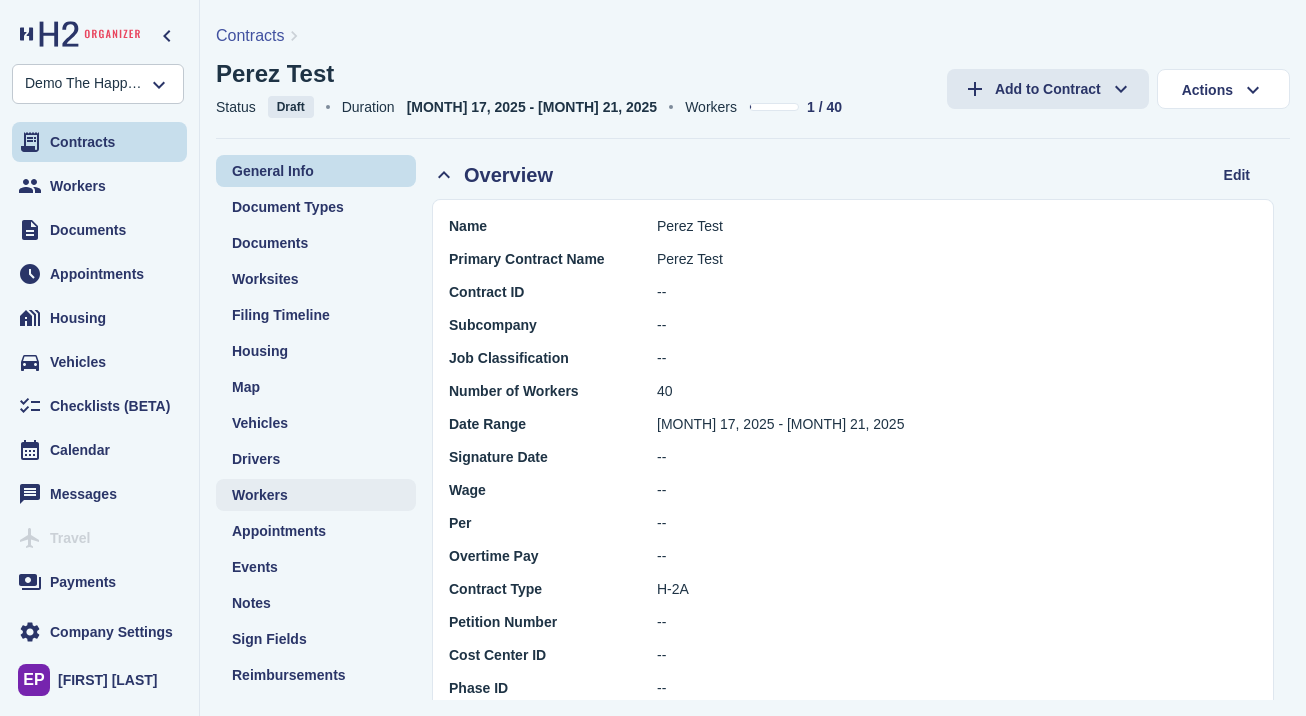click on "Workers" at bounding box center (260, 495) 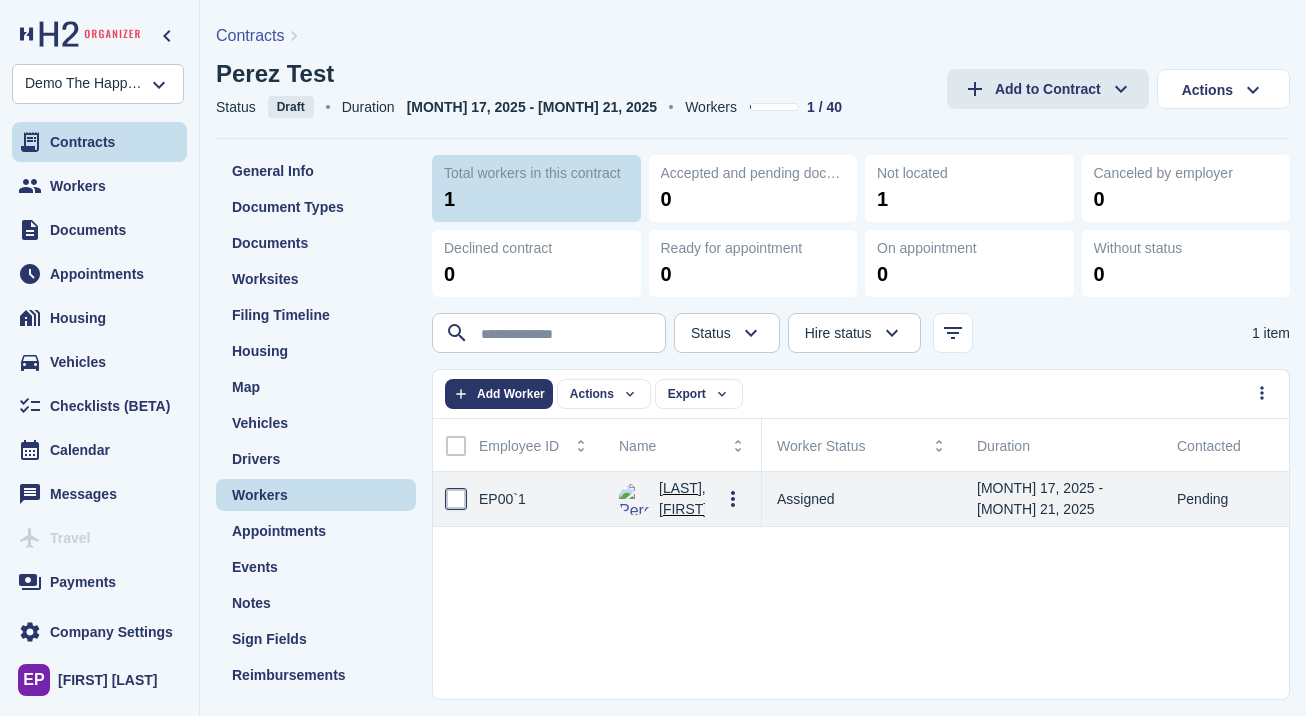 click at bounding box center (456, 499) 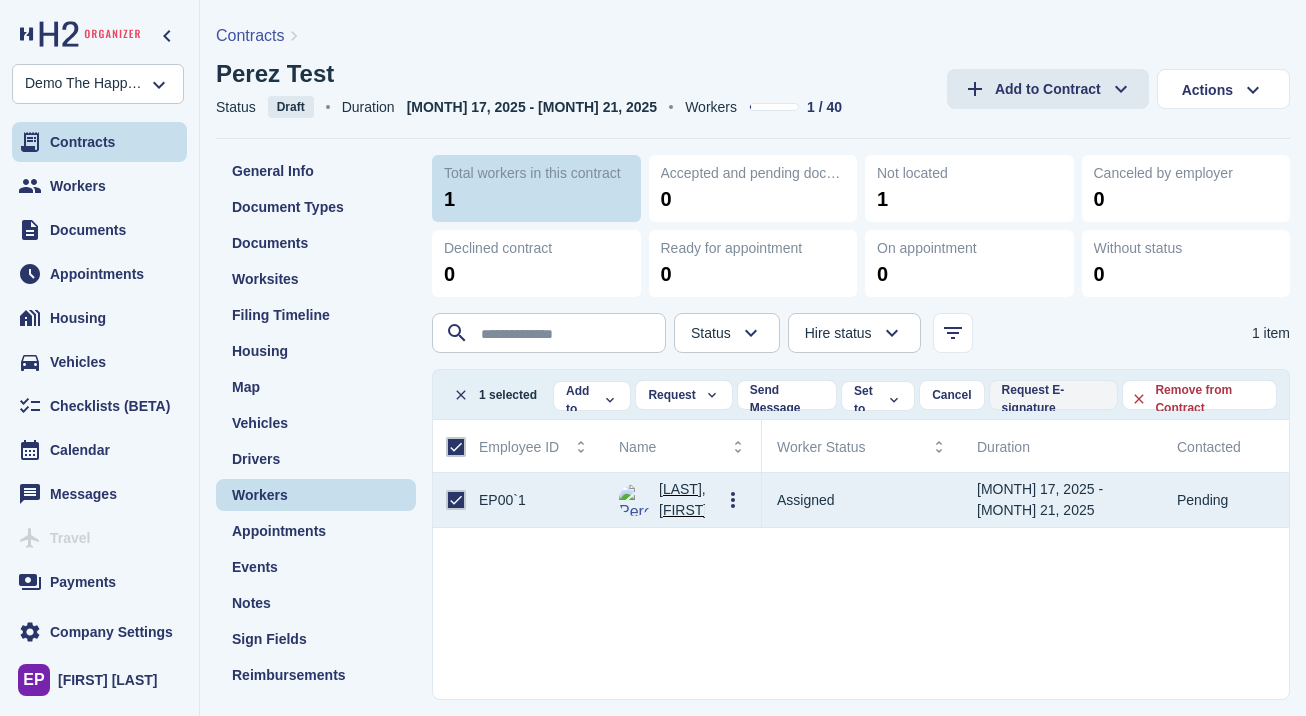 click on "Request E-signature" at bounding box center (1054, 399) 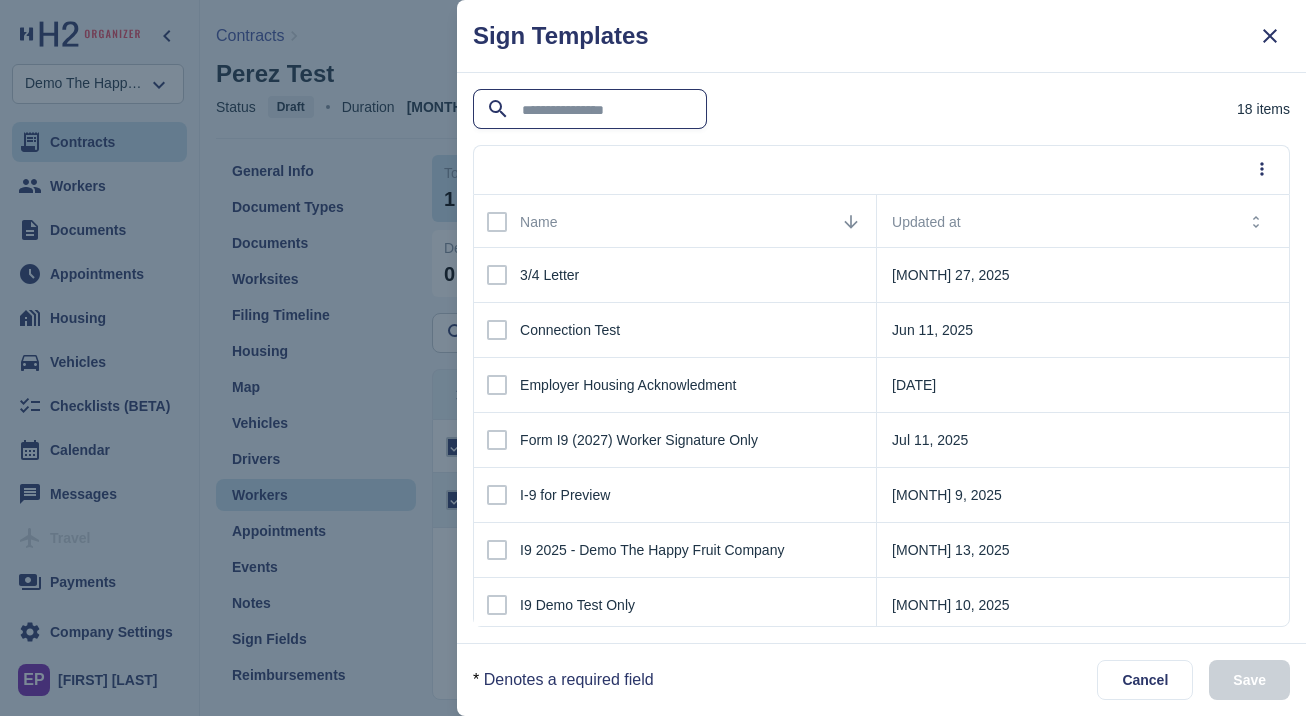 click at bounding box center (592, 110) 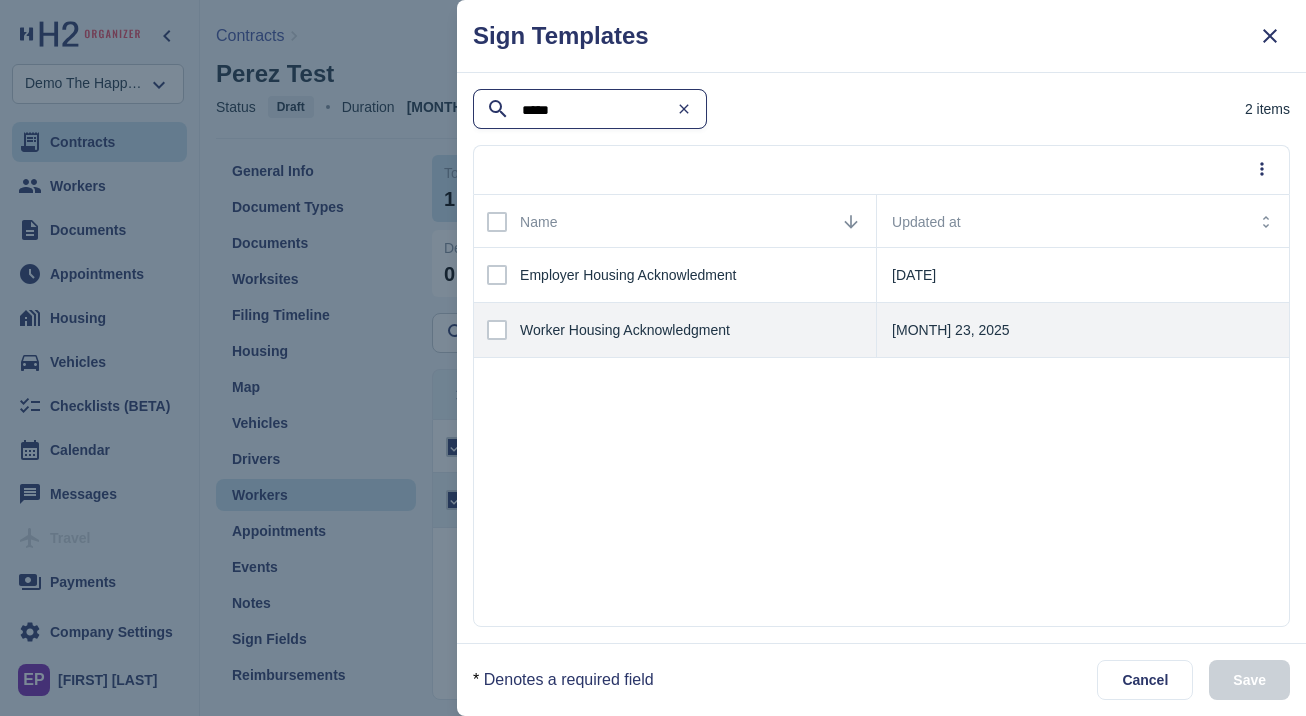 type on "*****" 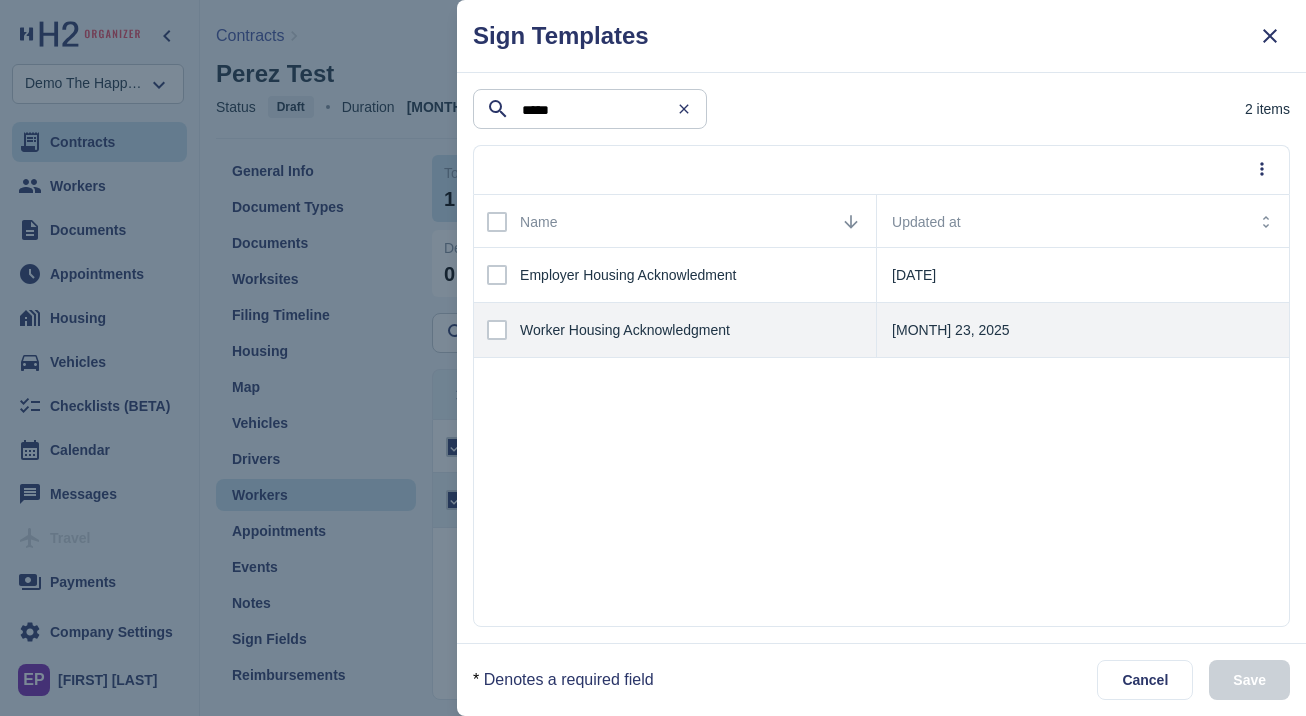 click on "Worker Housing Acknowledgment" at bounding box center [625, 330] 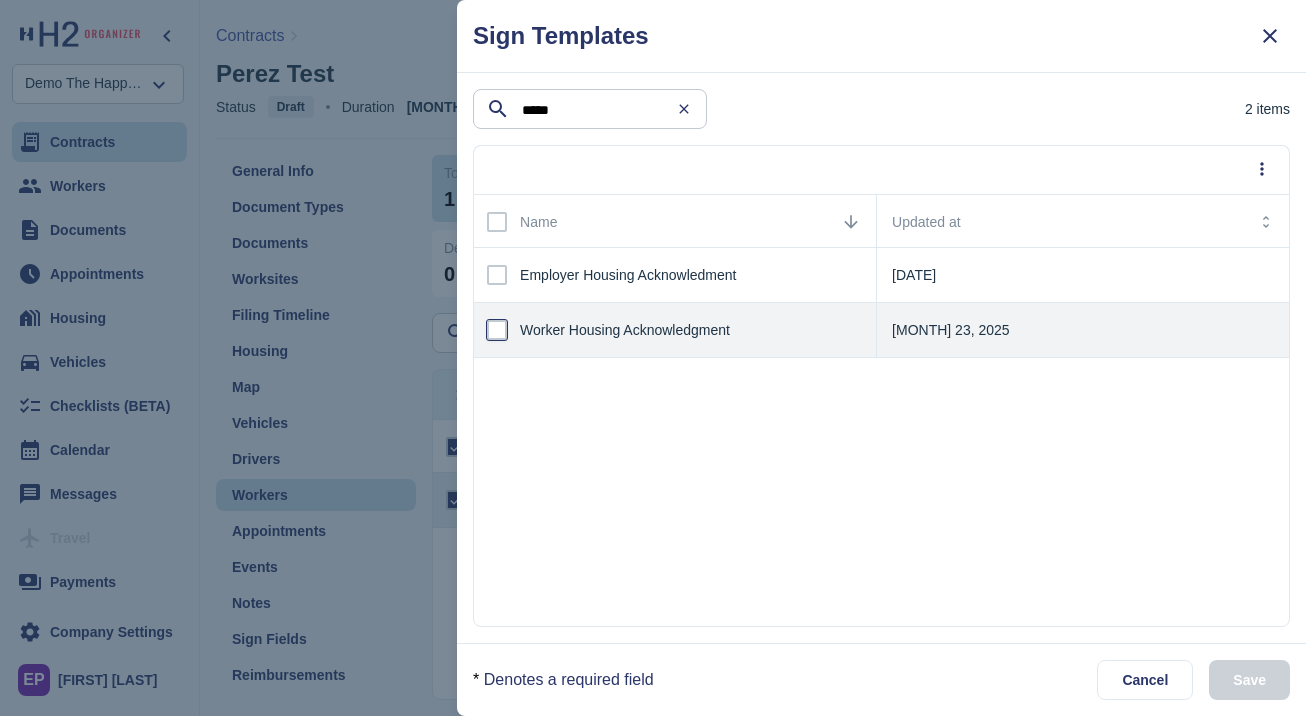 click at bounding box center (497, 330) 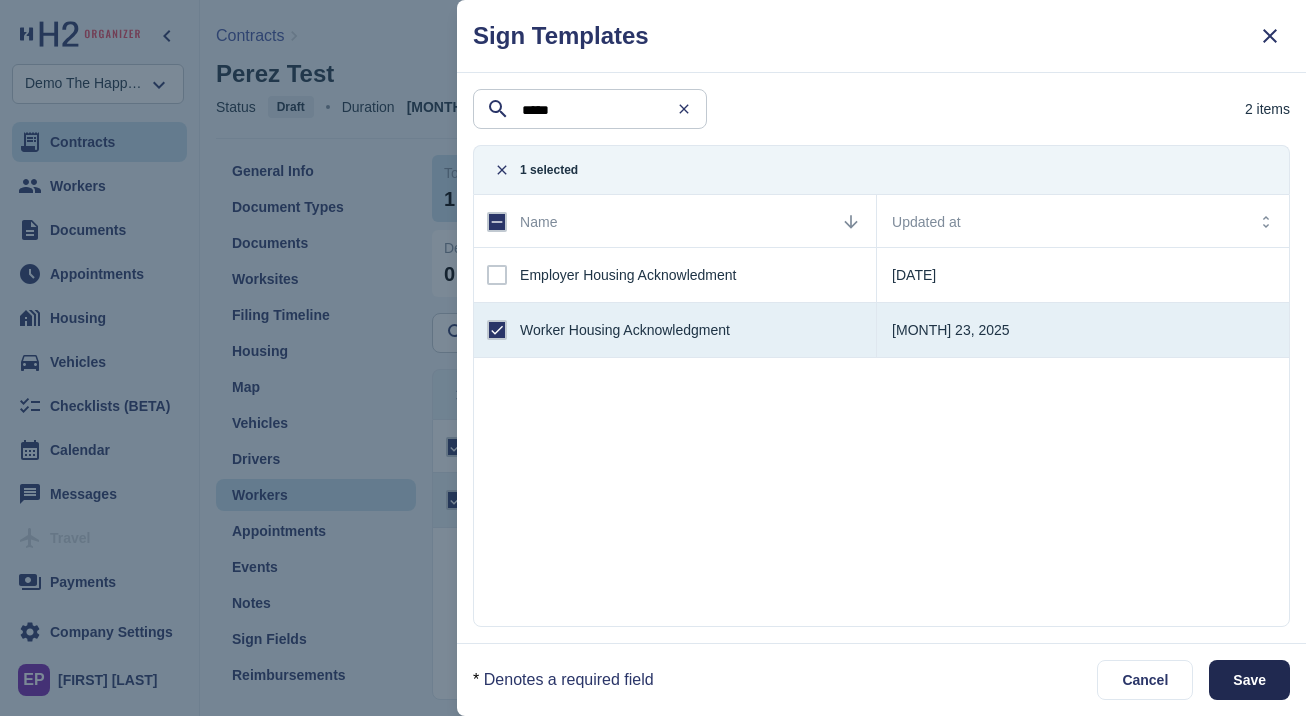 click on "Save" at bounding box center (1249, 680) 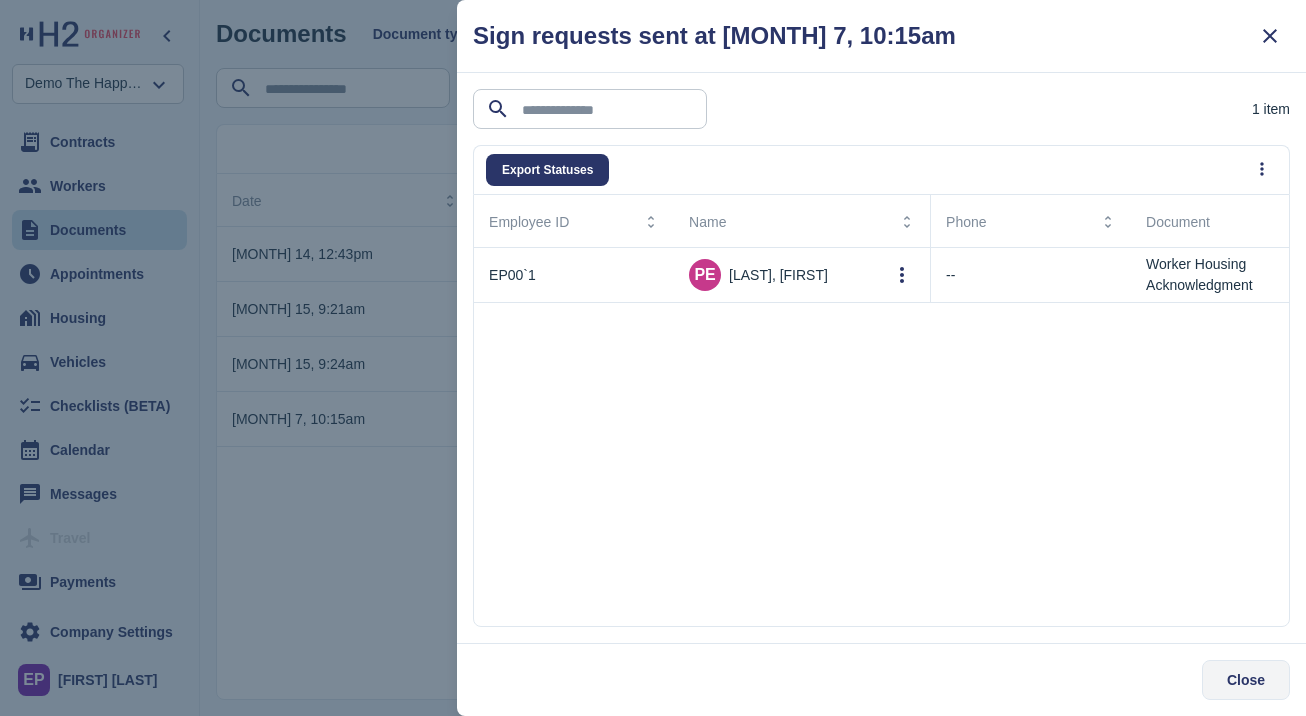 click on "Close" at bounding box center [1246, 680] 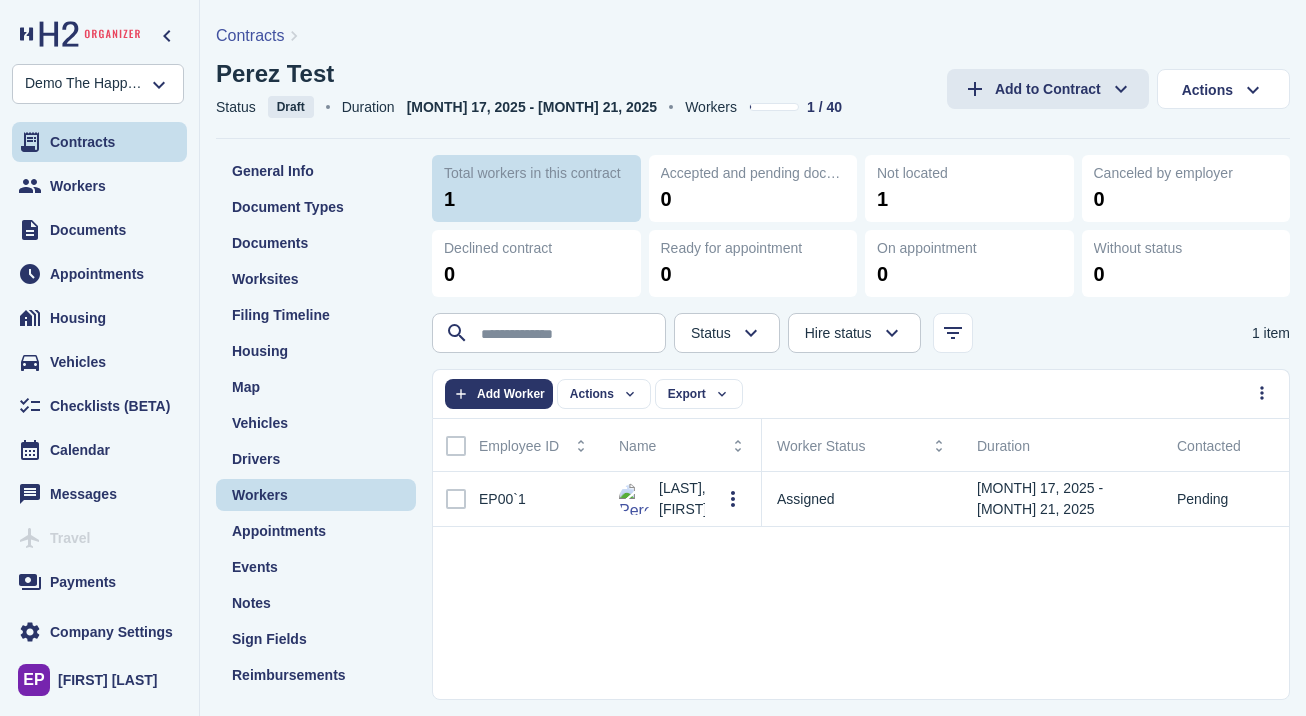click on "EP00`1       [LAST], [FIRST]           Assigned [MONTH] 17, 2025 - [MONTH] 21, 2025 Pending     Pending         Pending Confirmed Declined   --     Undecided         Hire No Hire" at bounding box center (861, 585) 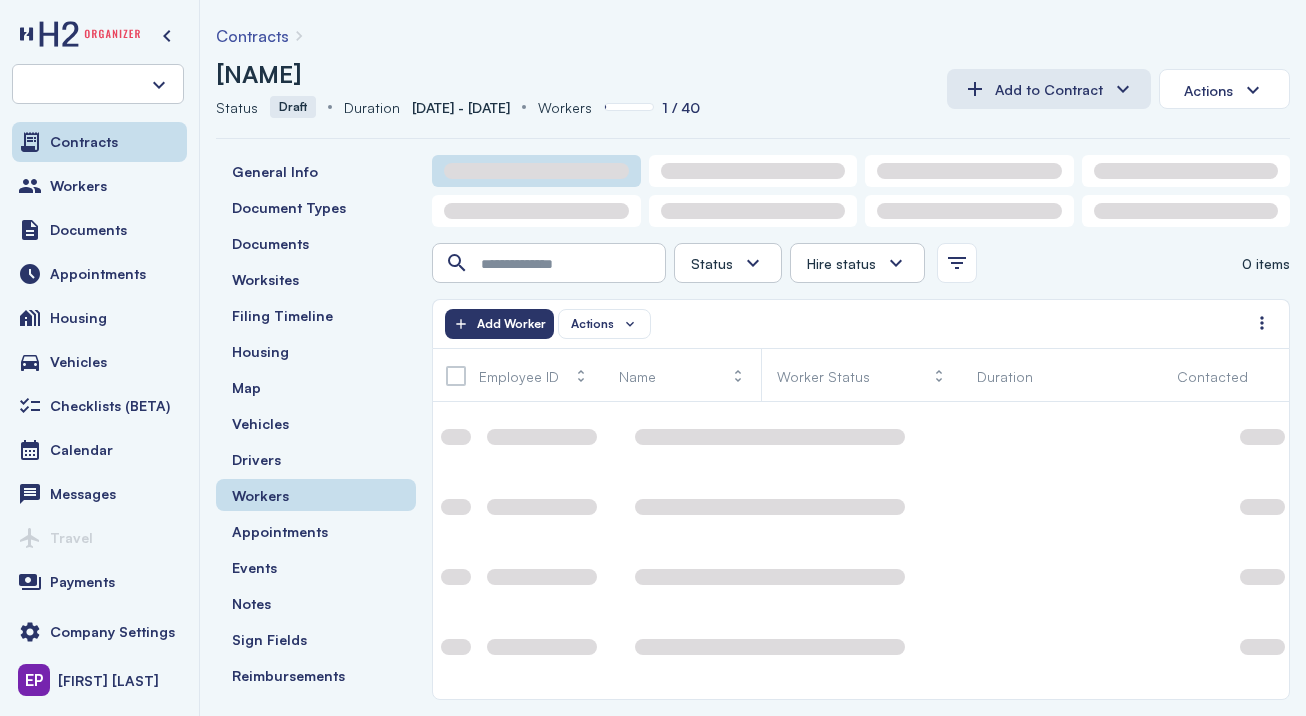 scroll, scrollTop: 0, scrollLeft: 0, axis: both 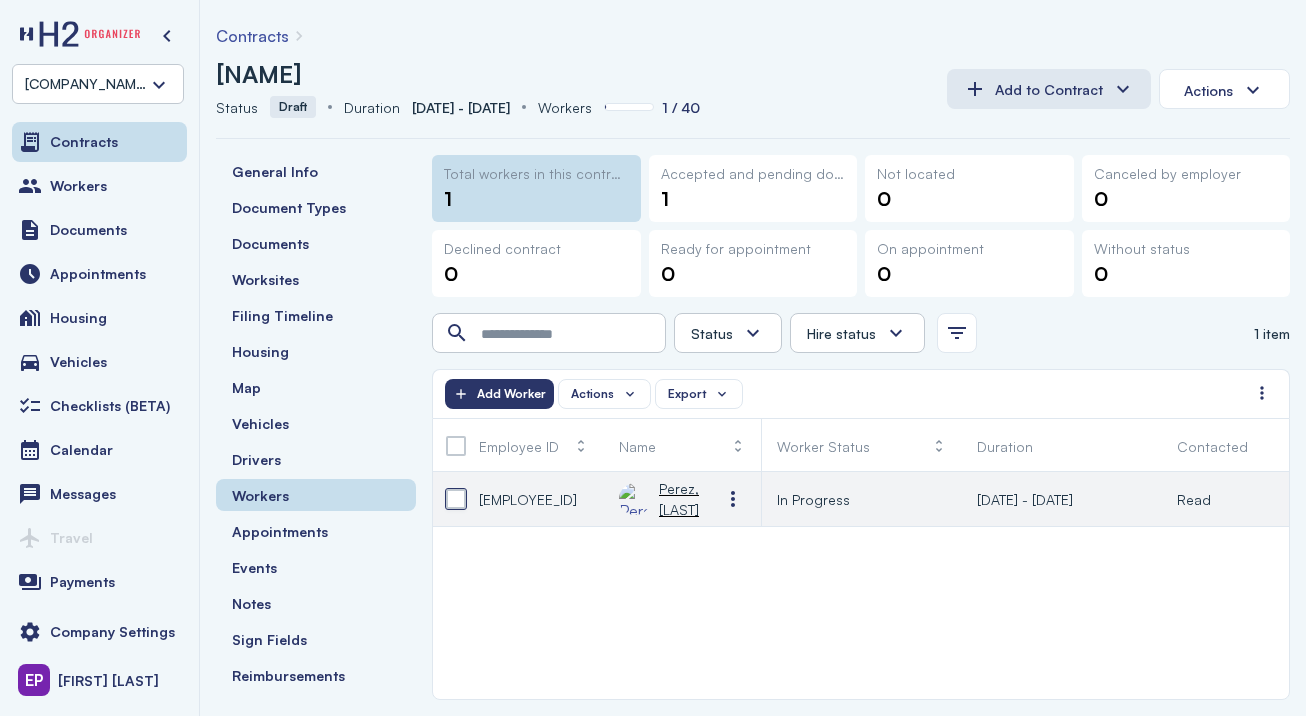 click at bounding box center (456, 499) 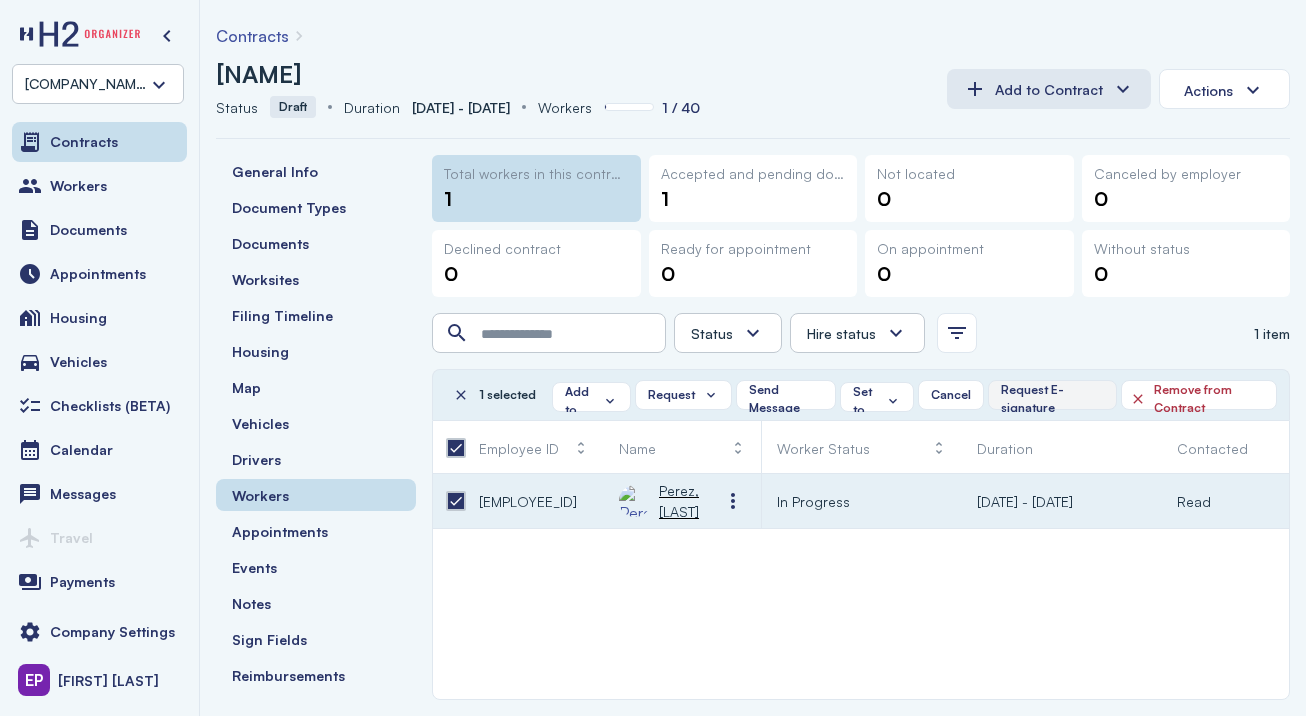 click on "Request E-signature" at bounding box center [1052, 399] 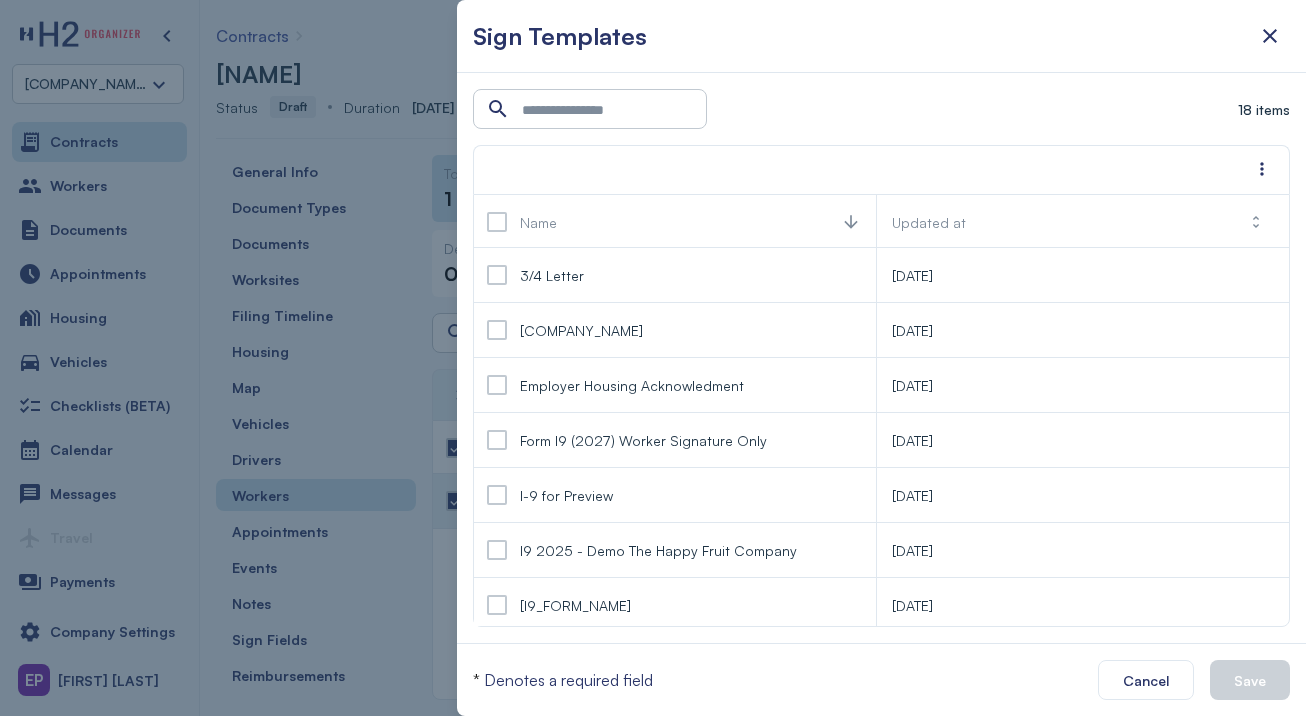 click on "18 items                         Name       Updated at                 3/4 Letter       [DATE]           Connection Test       [DATE]           Employer Housing Acknowledment       [DATE]           Form I9 (2027) Worker Signature Only       [DATE]           I-9 for Preview       [DATE]           I9 2025 - Demo The Happy Fruit Company       [DATE]           I9 Demo Test Only       [DATE]           I9 English - Demo The Happy Fruit Company       [DATE]" at bounding box center (881, 358) 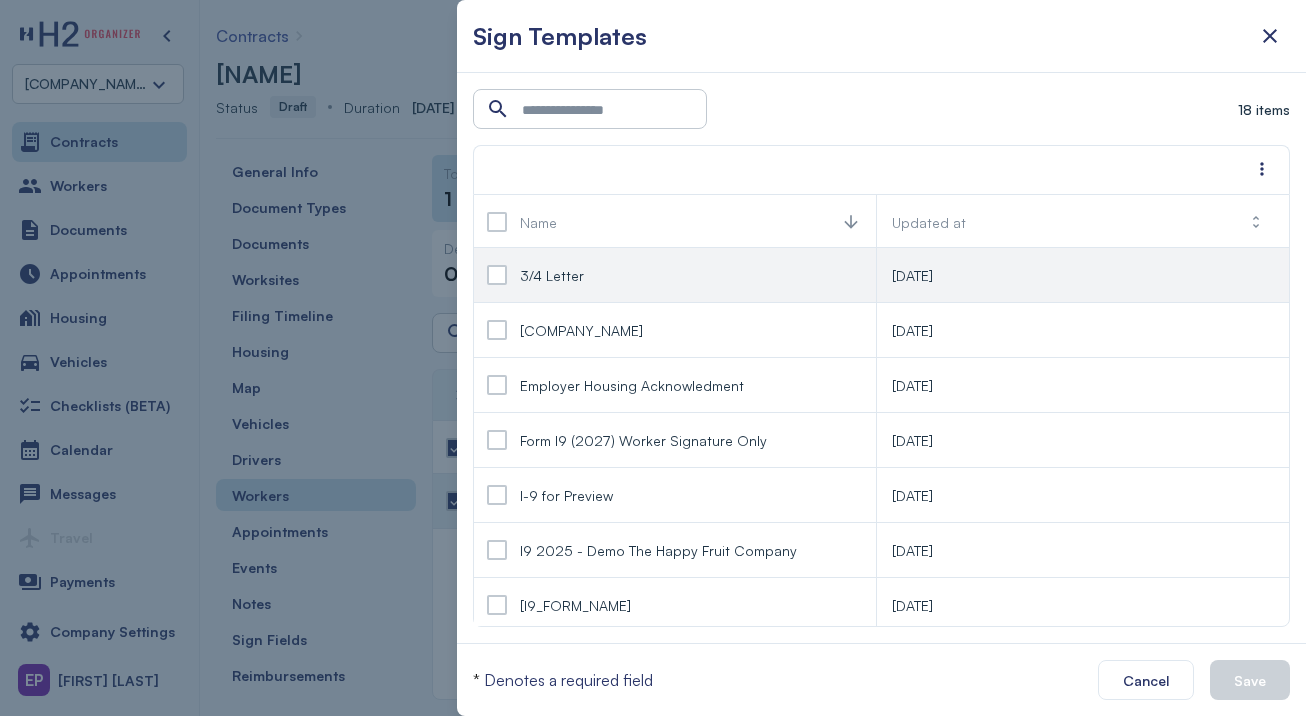 click at bounding box center [497, 275] 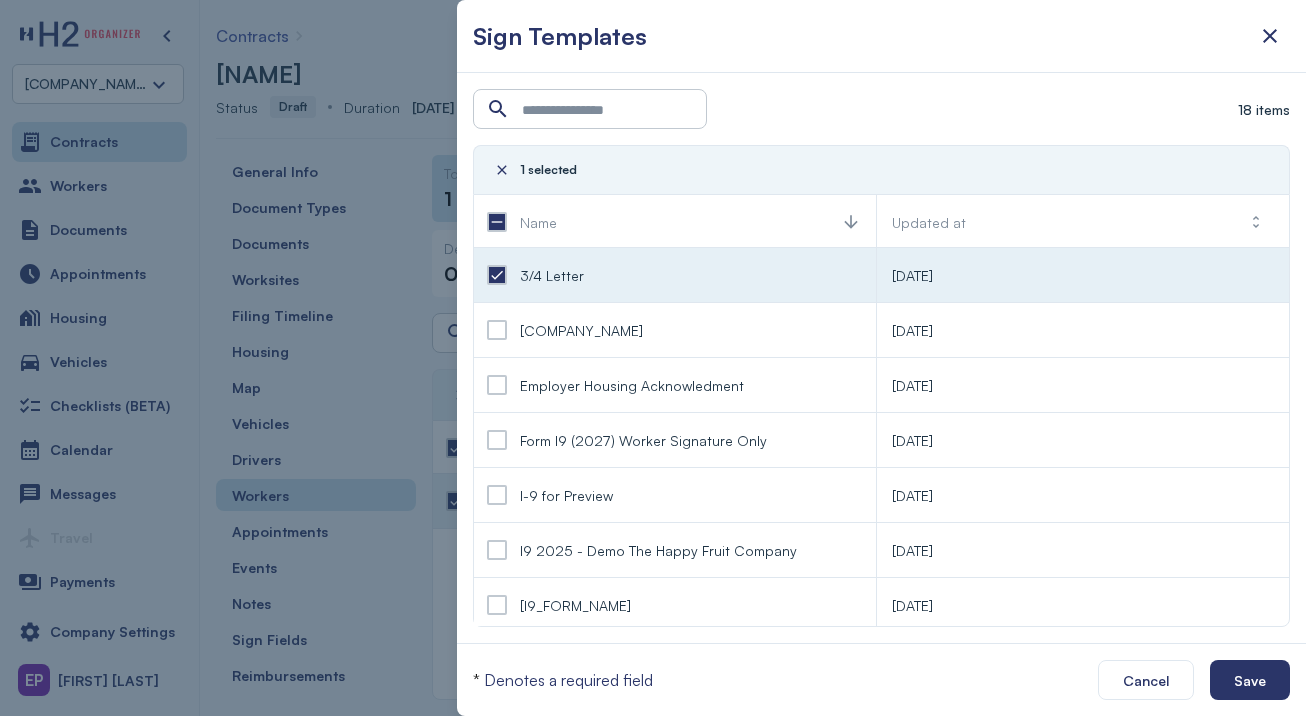 click at bounding box center (497, 275) 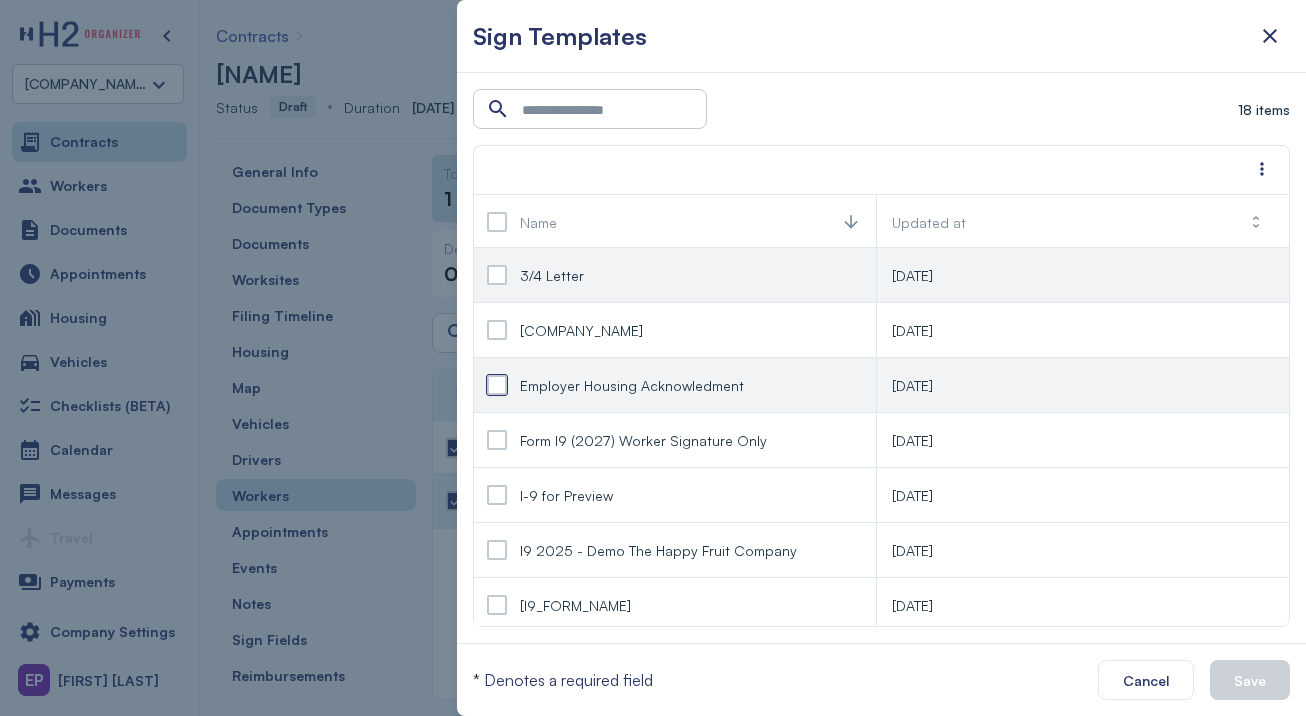 click at bounding box center (497, 385) 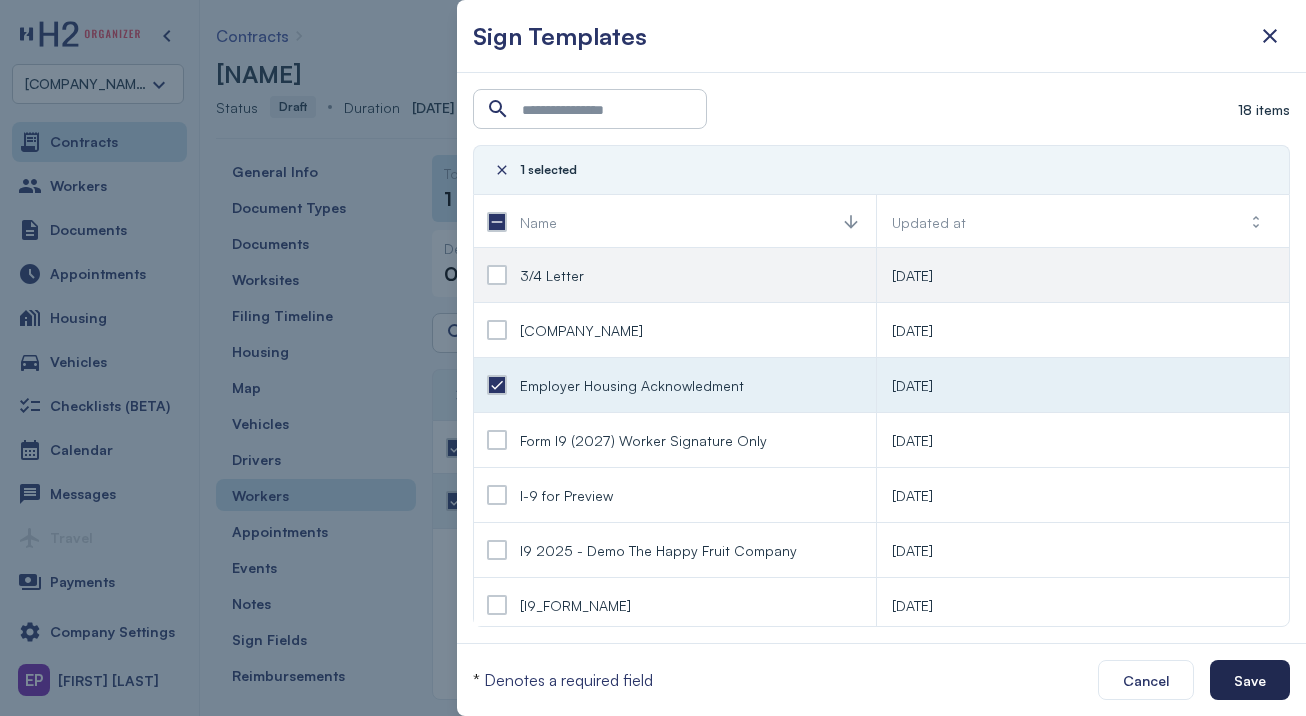 click on "Save" at bounding box center [1250, 680] 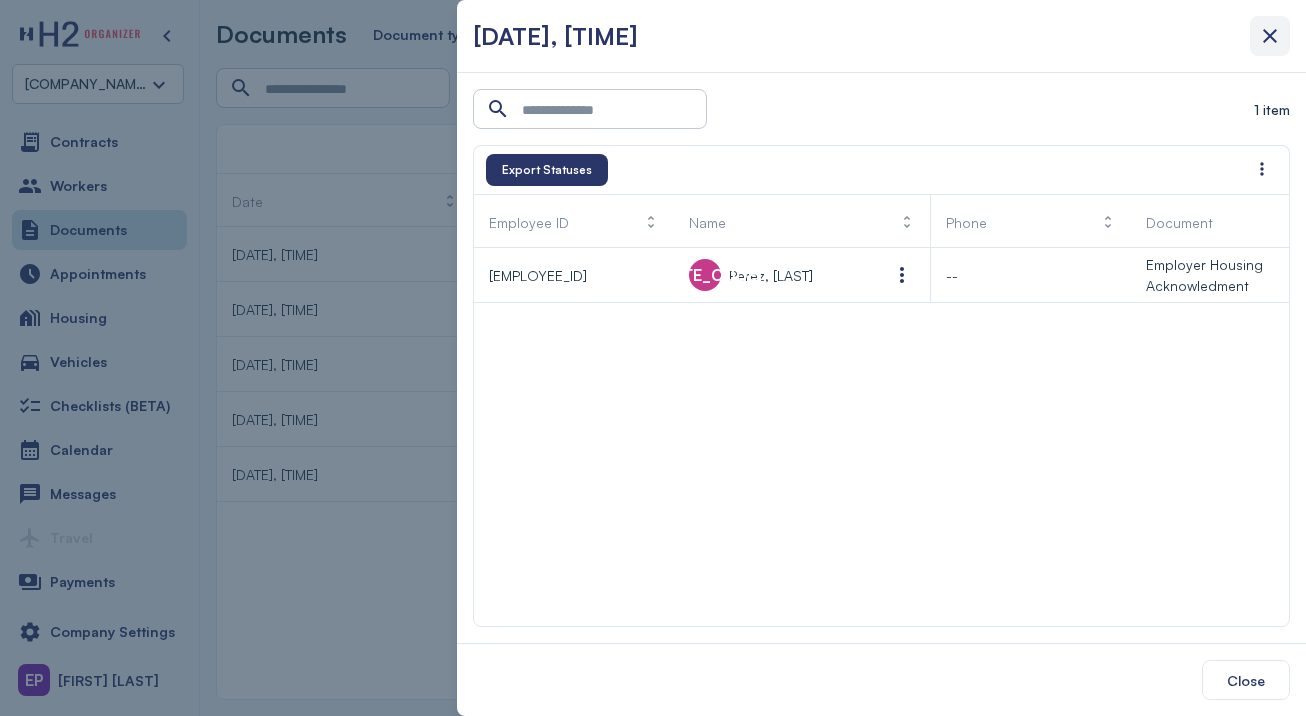 click at bounding box center (1270, 36) 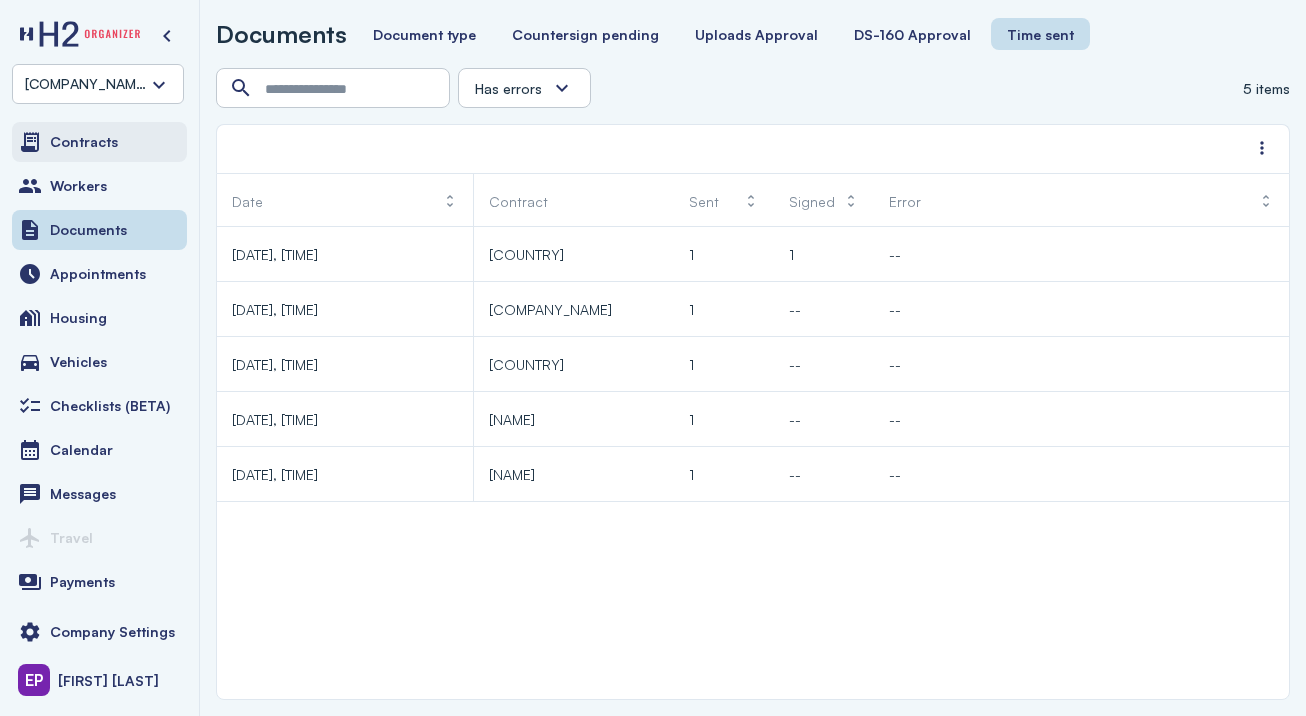 click on "Contracts" at bounding box center [99, 142] 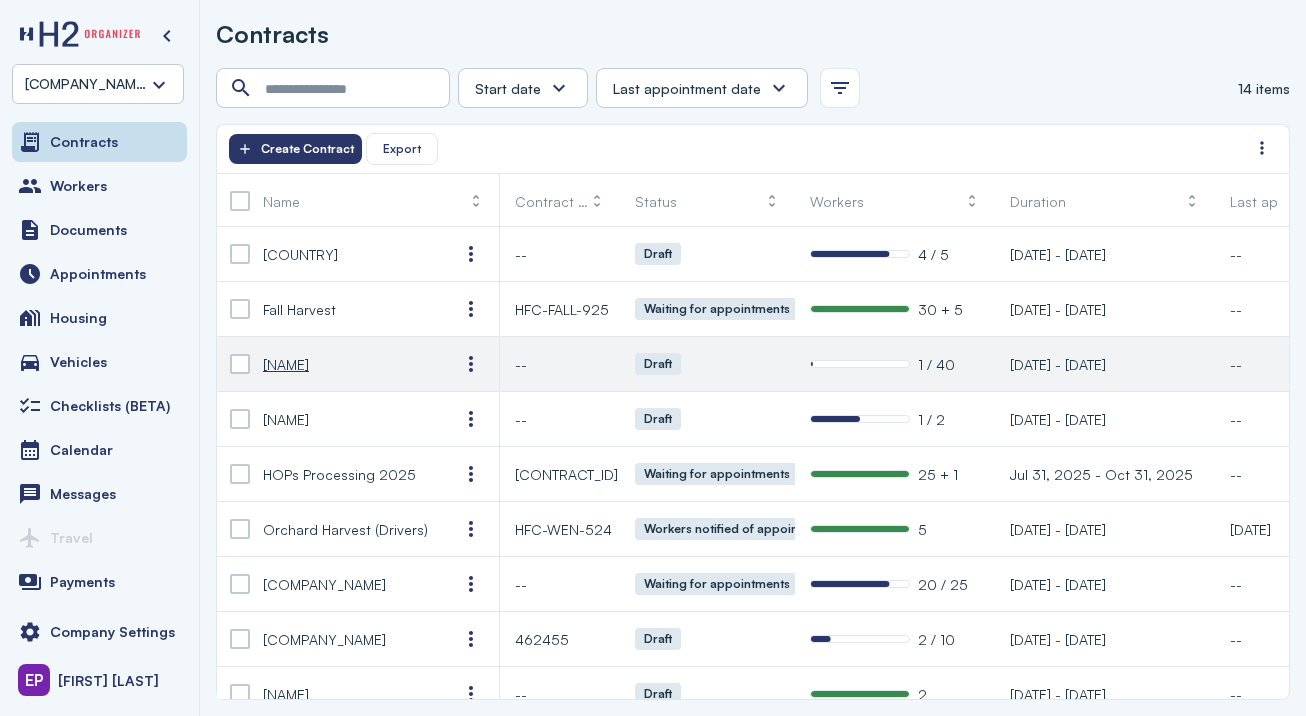 click on "[NAME]" at bounding box center (286, 364) 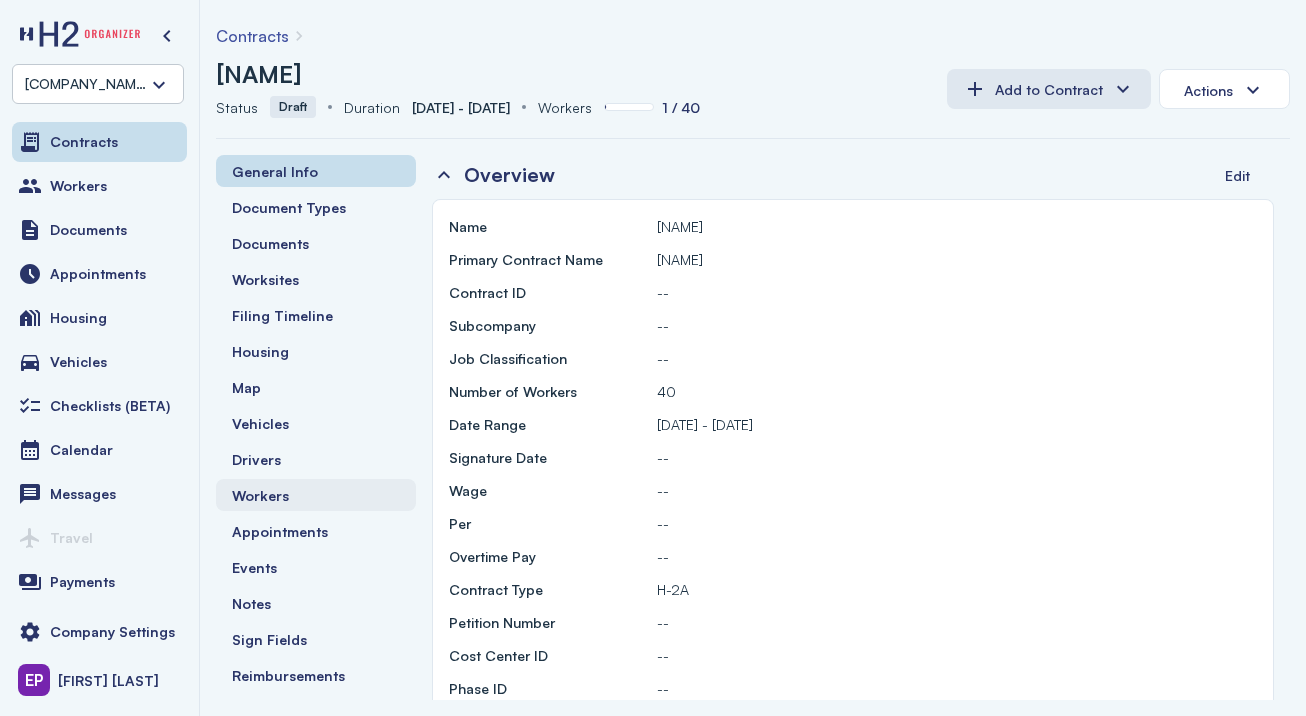 click on "Workers" at bounding box center (260, 495) 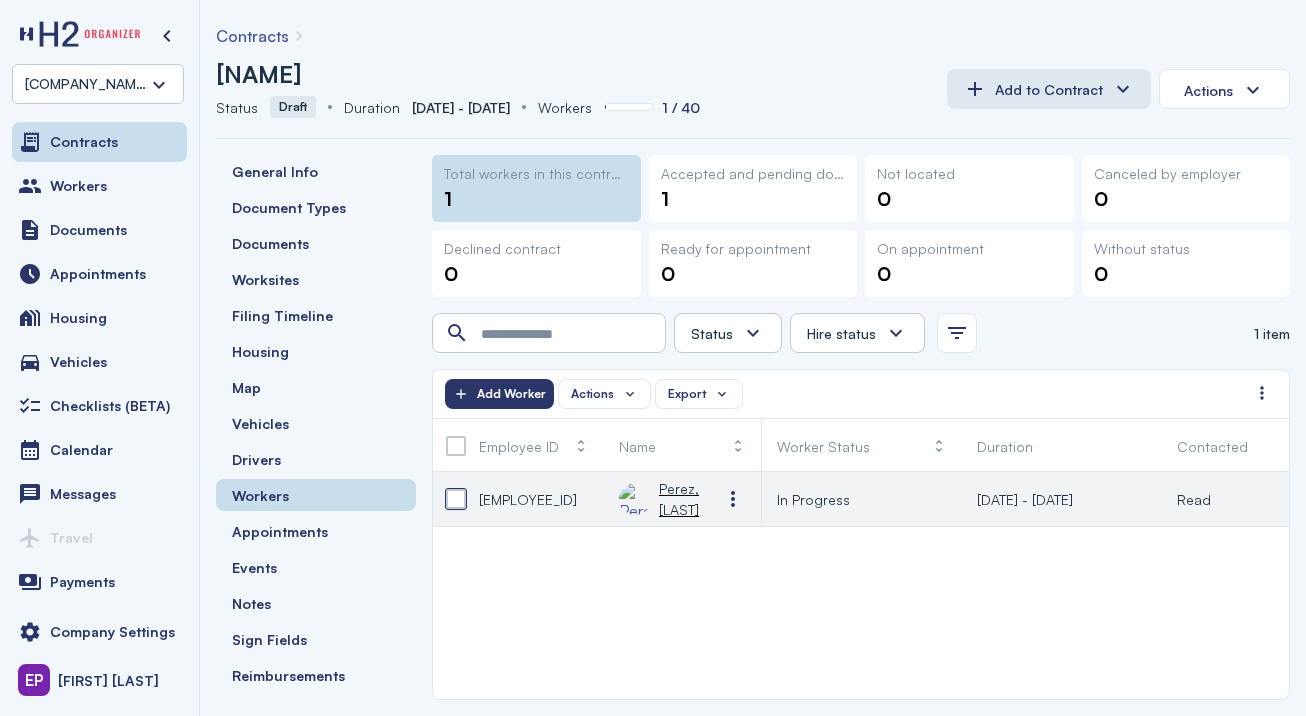 click at bounding box center [456, 499] 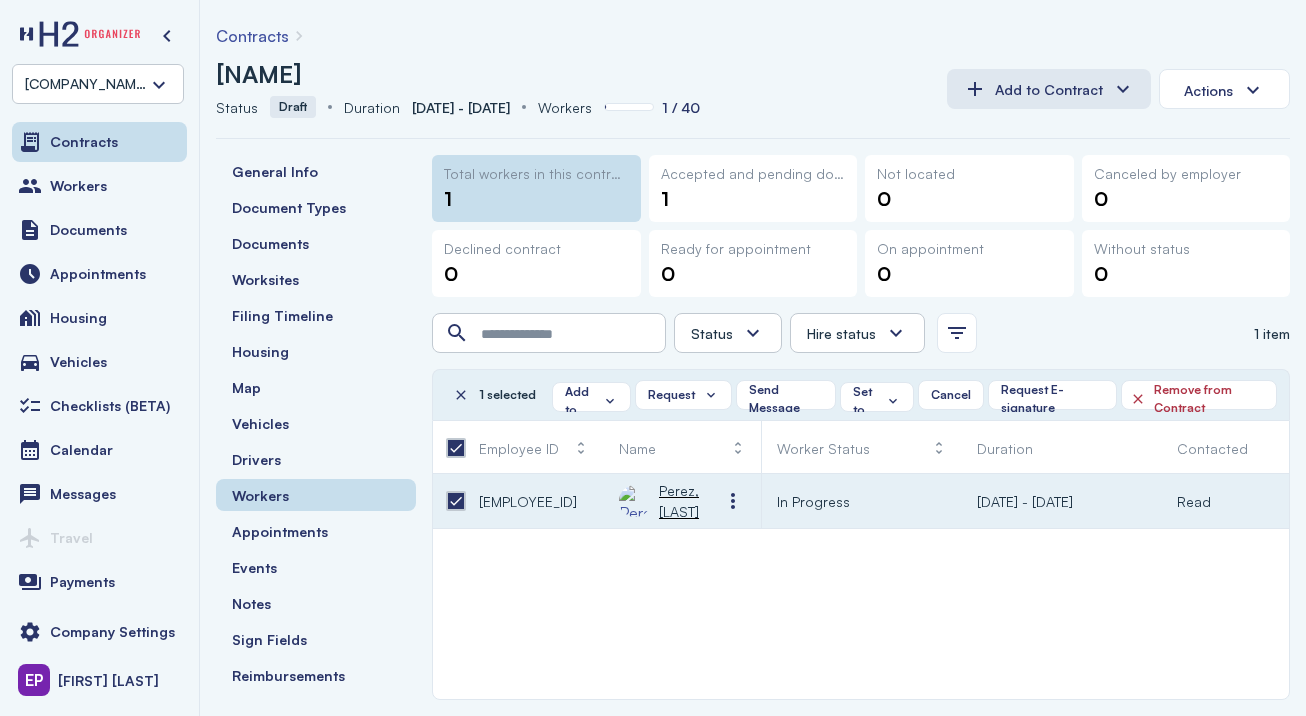 click on "Add to         Request         Send Message       Set to         Cancel       Request E-signature       Remove from Contract" at bounding box center [914, 395] 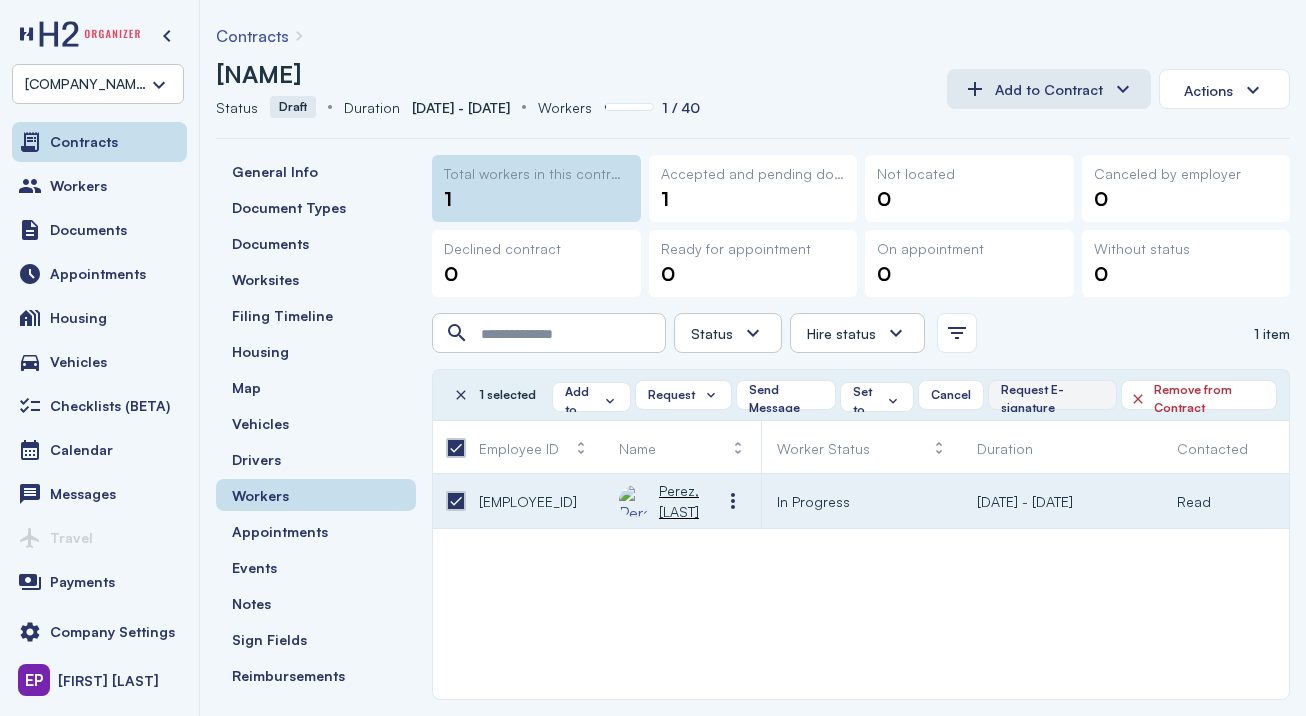 click on "Request E-signature" at bounding box center (1052, 399) 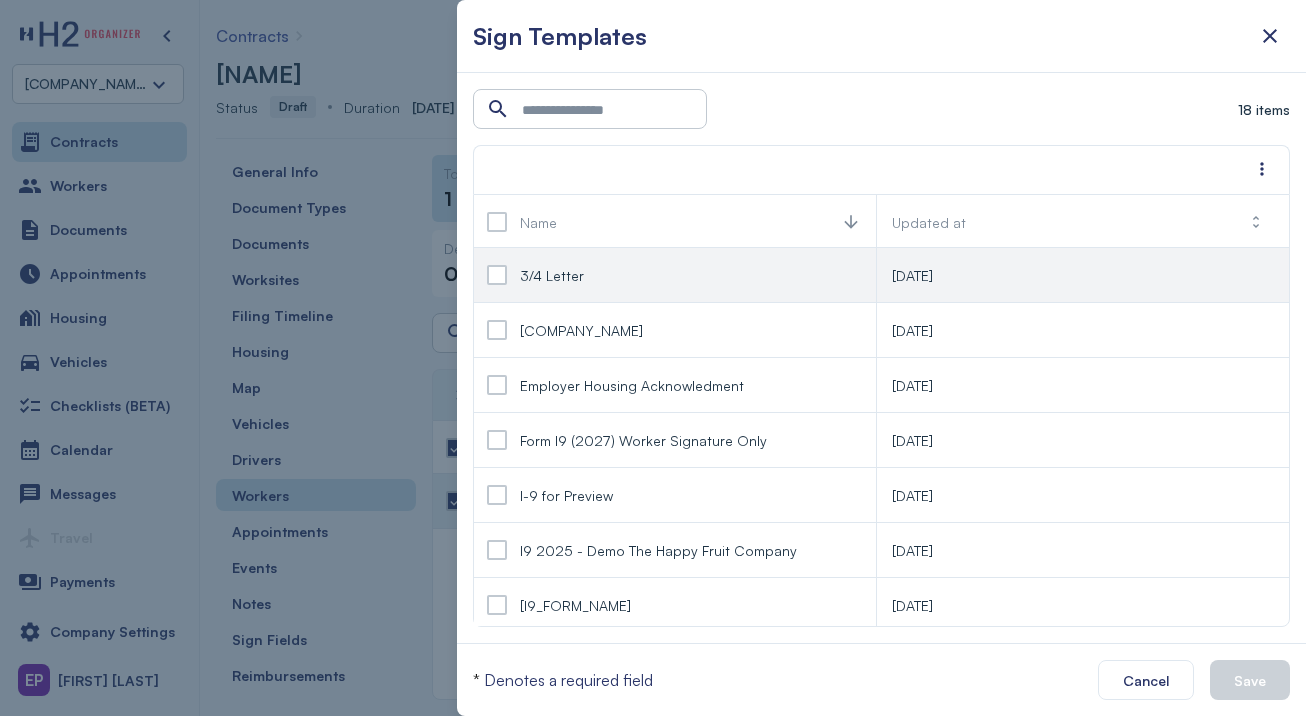 click at bounding box center (497, 275) 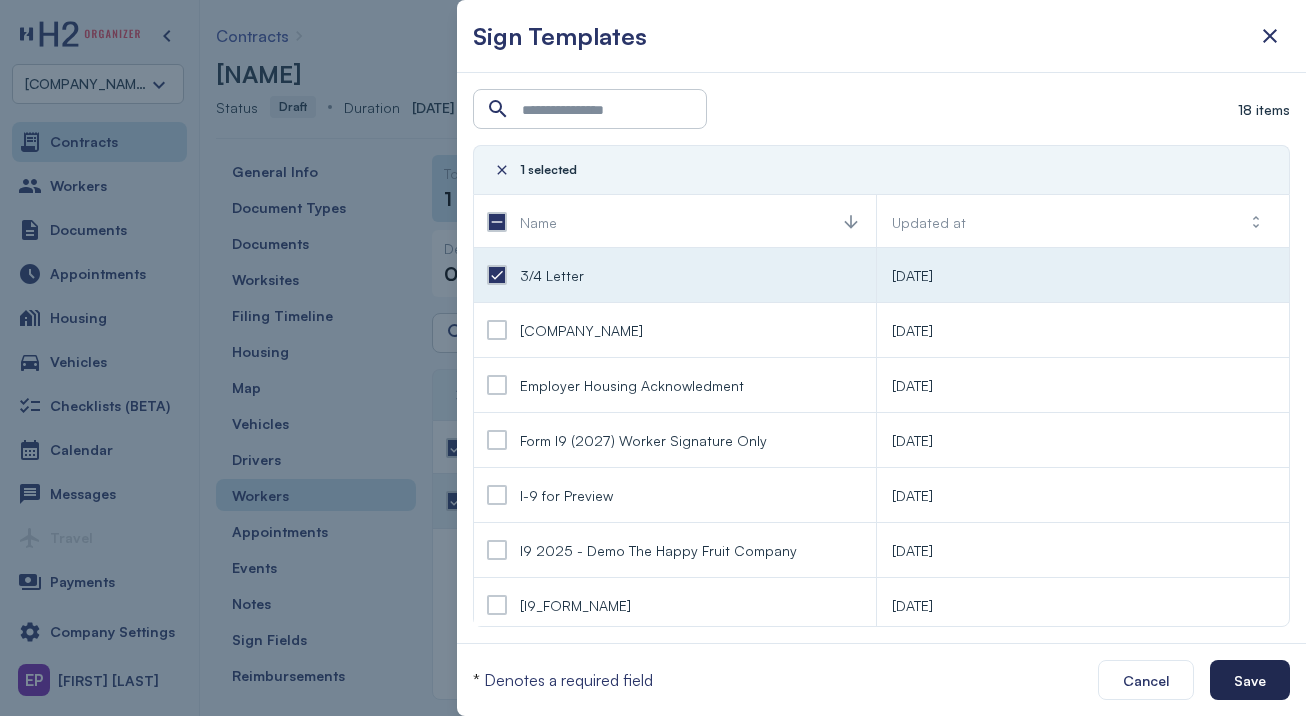 click on "Save" at bounding box center (1250, 680) 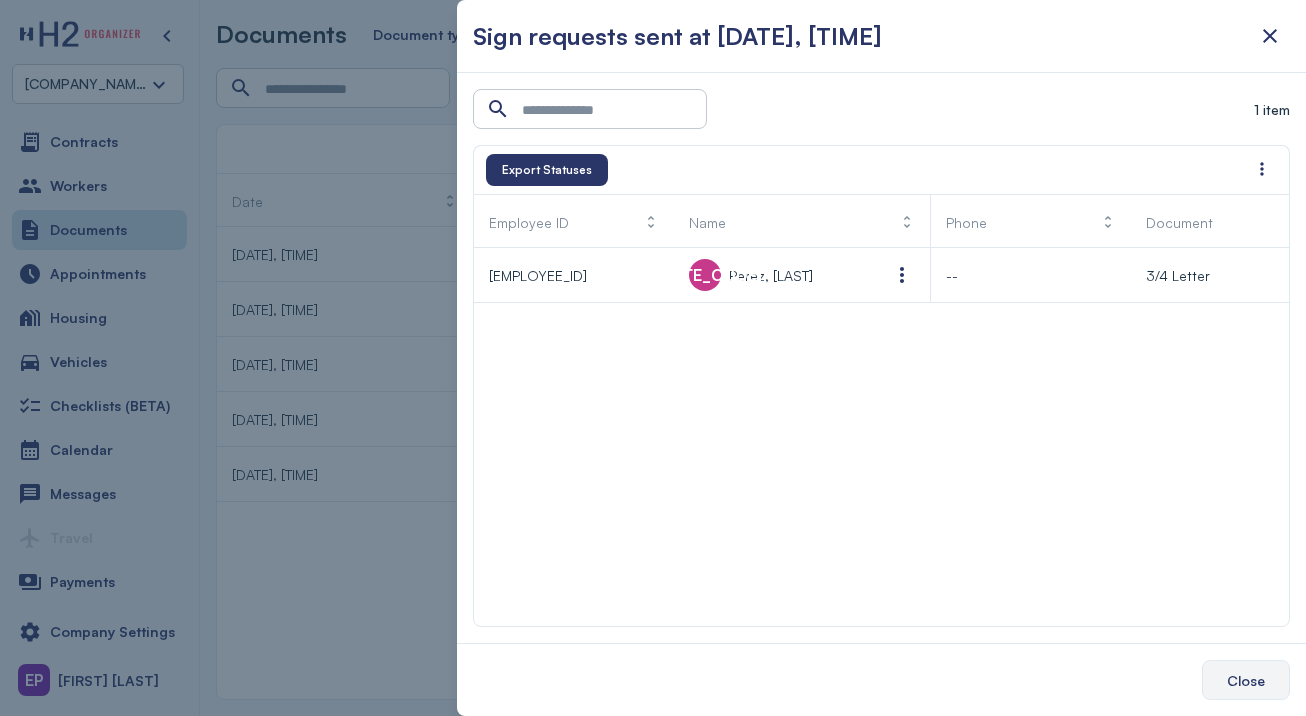 click on "Close" at bounding box center [1246, 680] 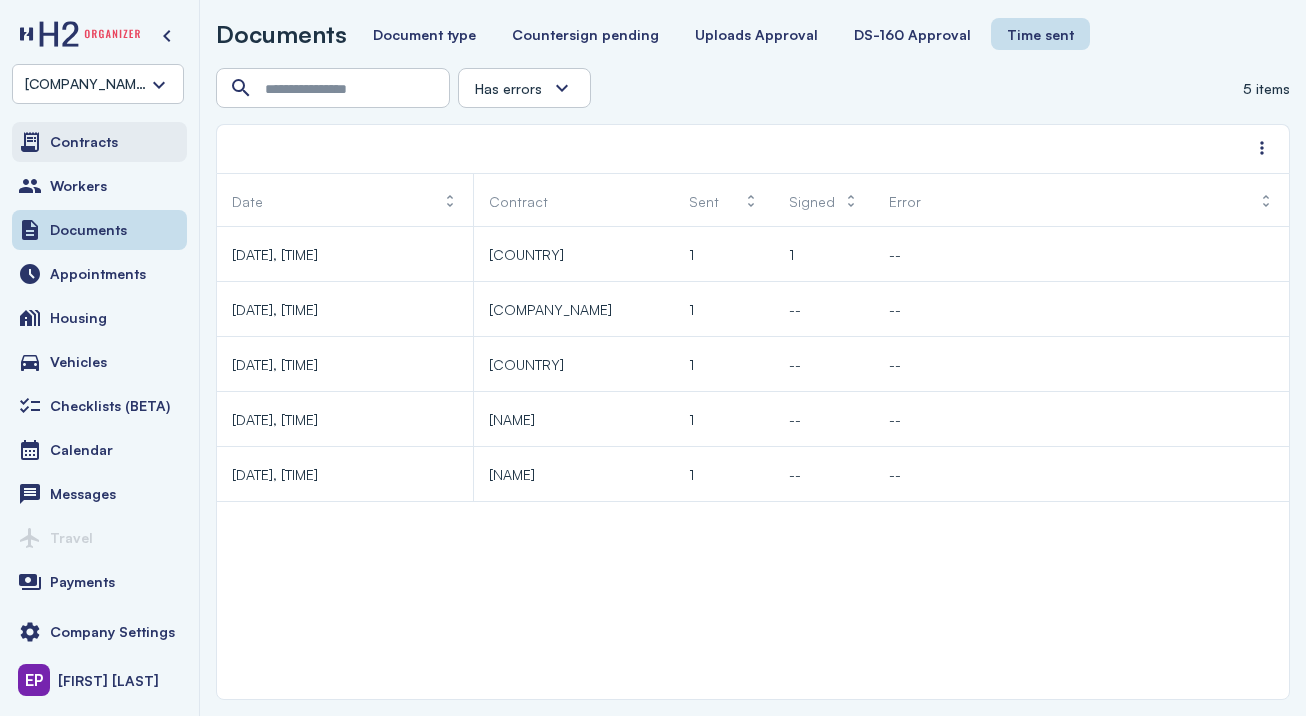 click on "Contracts" at bounding box center (99, 142) 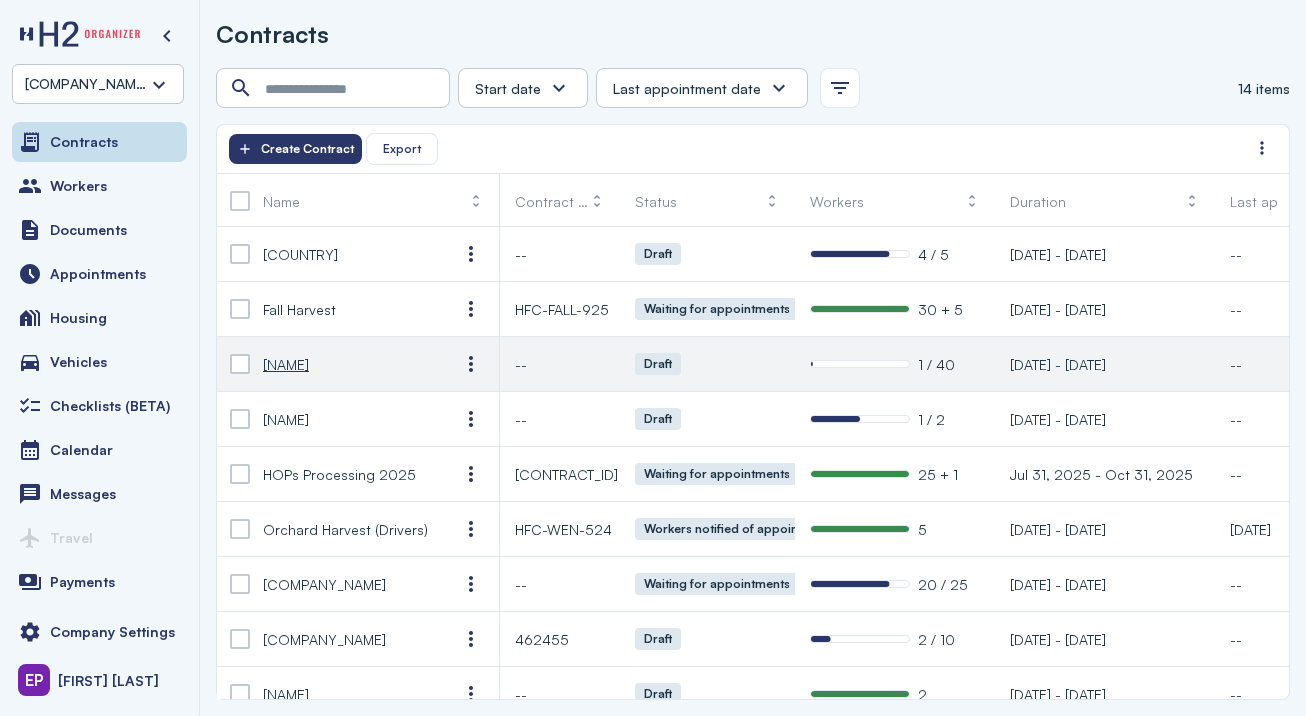 click on "[NAME]" at bounding box center (345, 364) 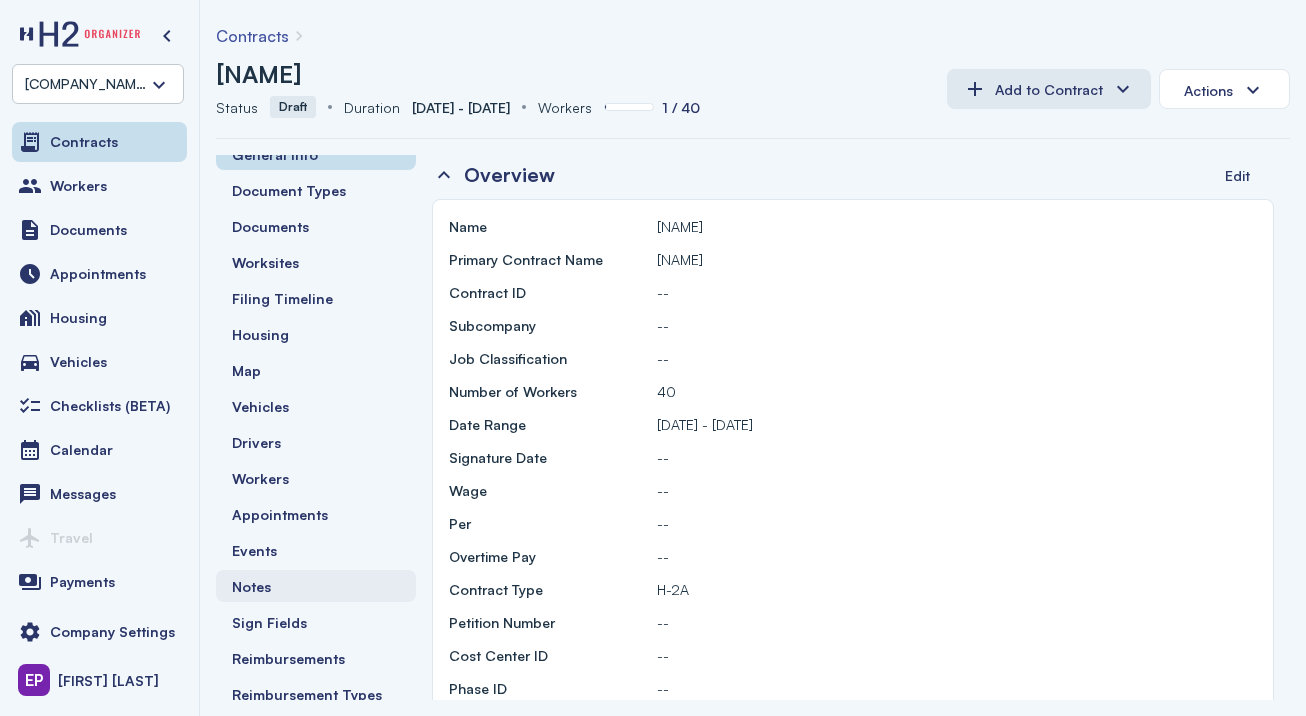 scroll, scrollTop: 0, scrollLeft: 0, axis: both 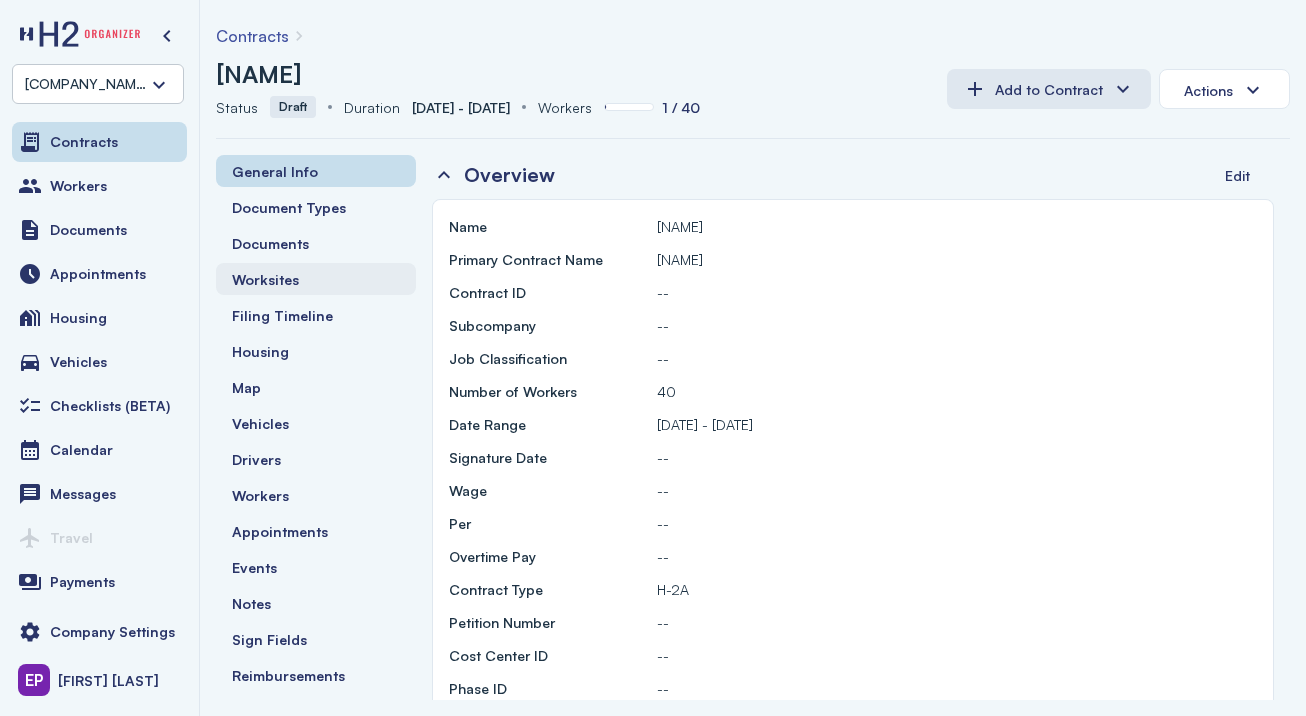 click on "Worksites" at bounding box center [316, 279] 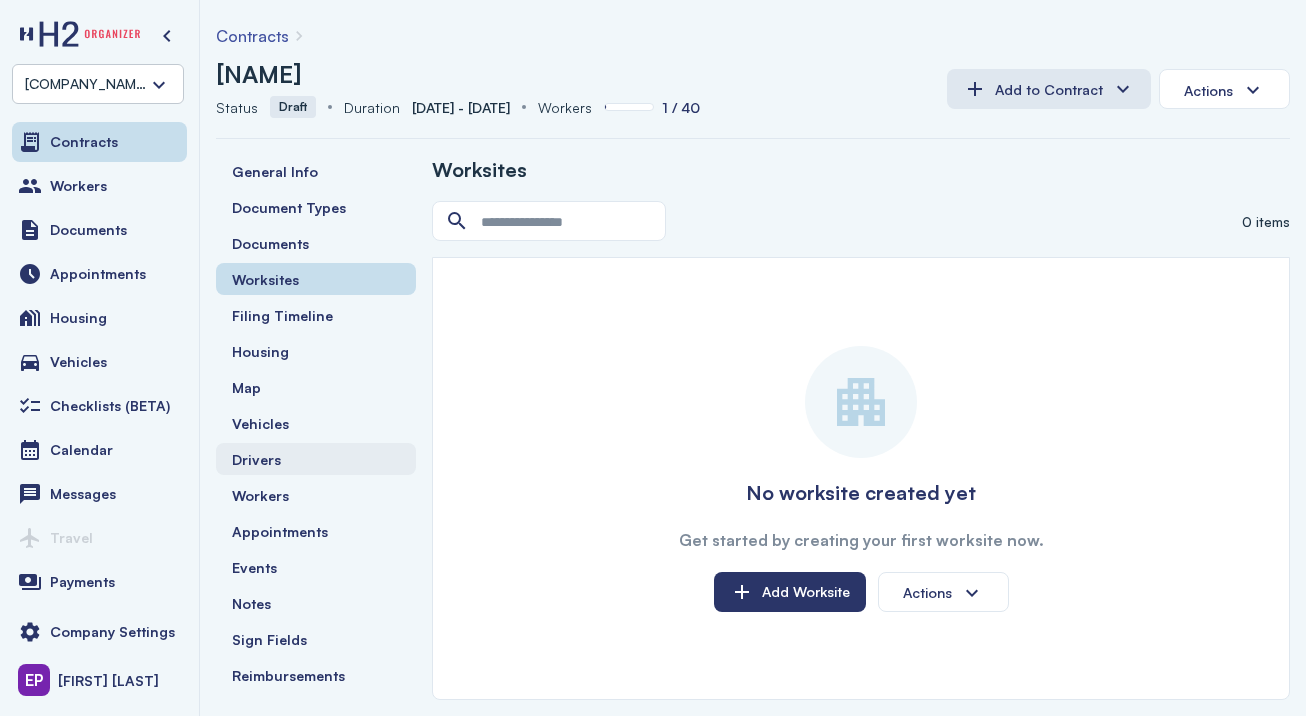 click on "Drivers" at bounding box center [316, 459] 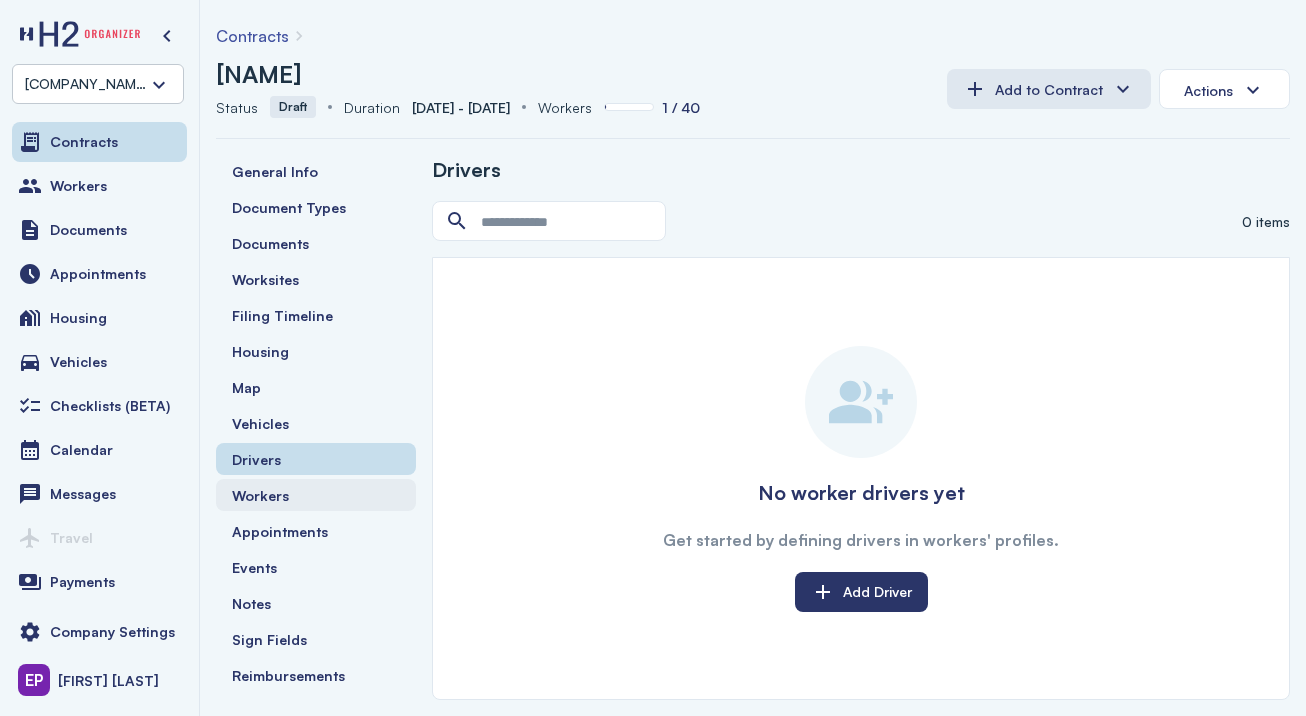 click on "Workers" at bounding box center (316, 495) 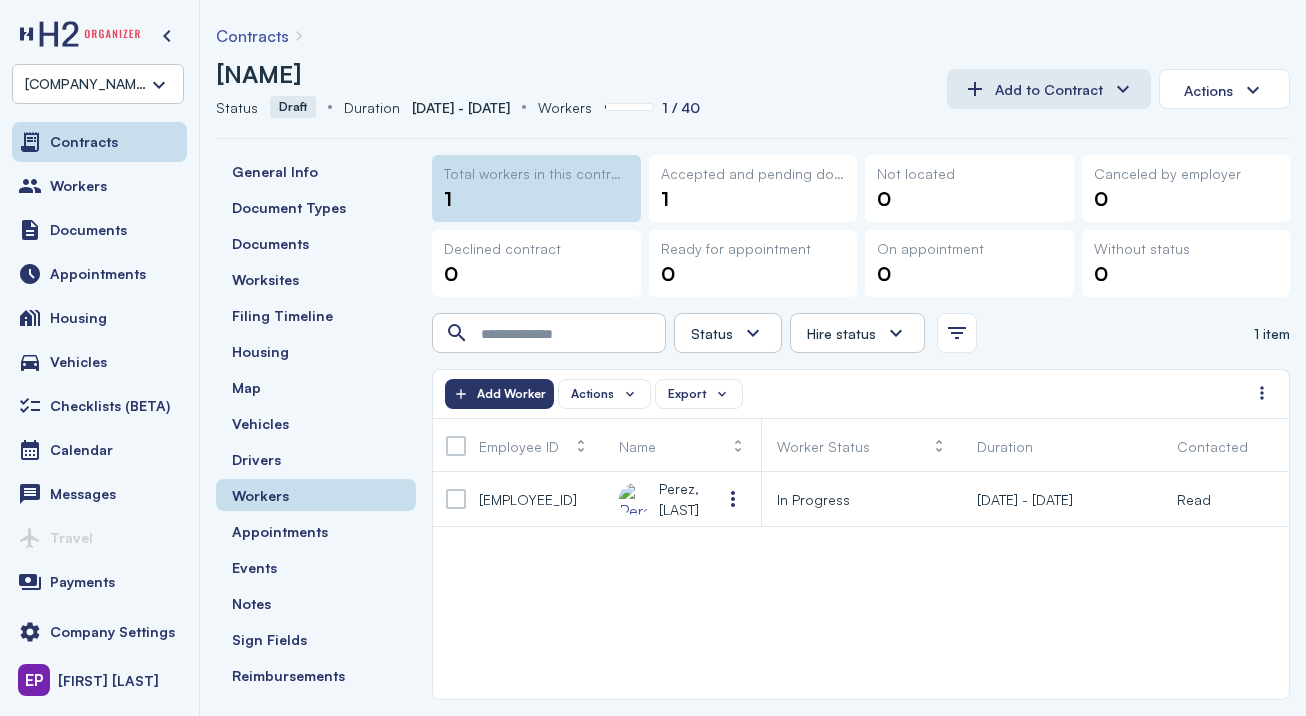 scroll, scrollTop: 0, scrollLeft: 28, axis: horizontal 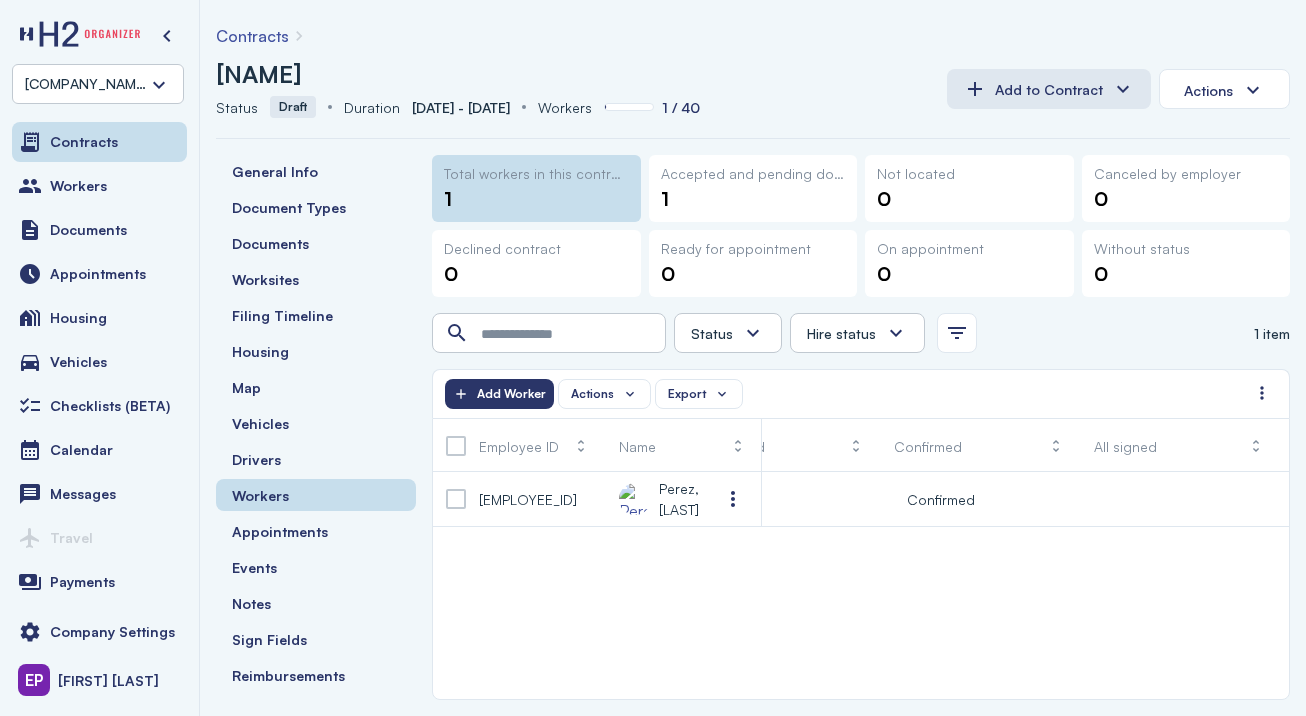 click on "1" at bounding box center (753, 199) 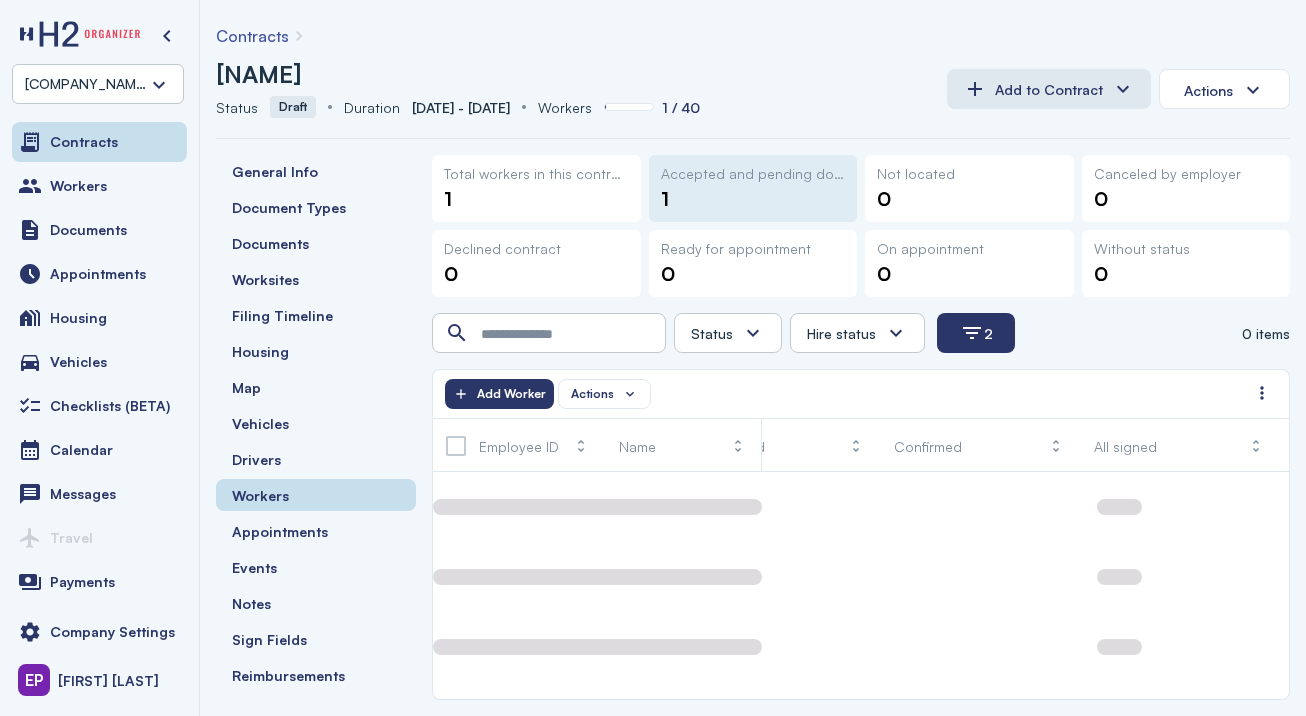 scroll, scrollTop: 0, scrollLeft: 143, axis: horizontal 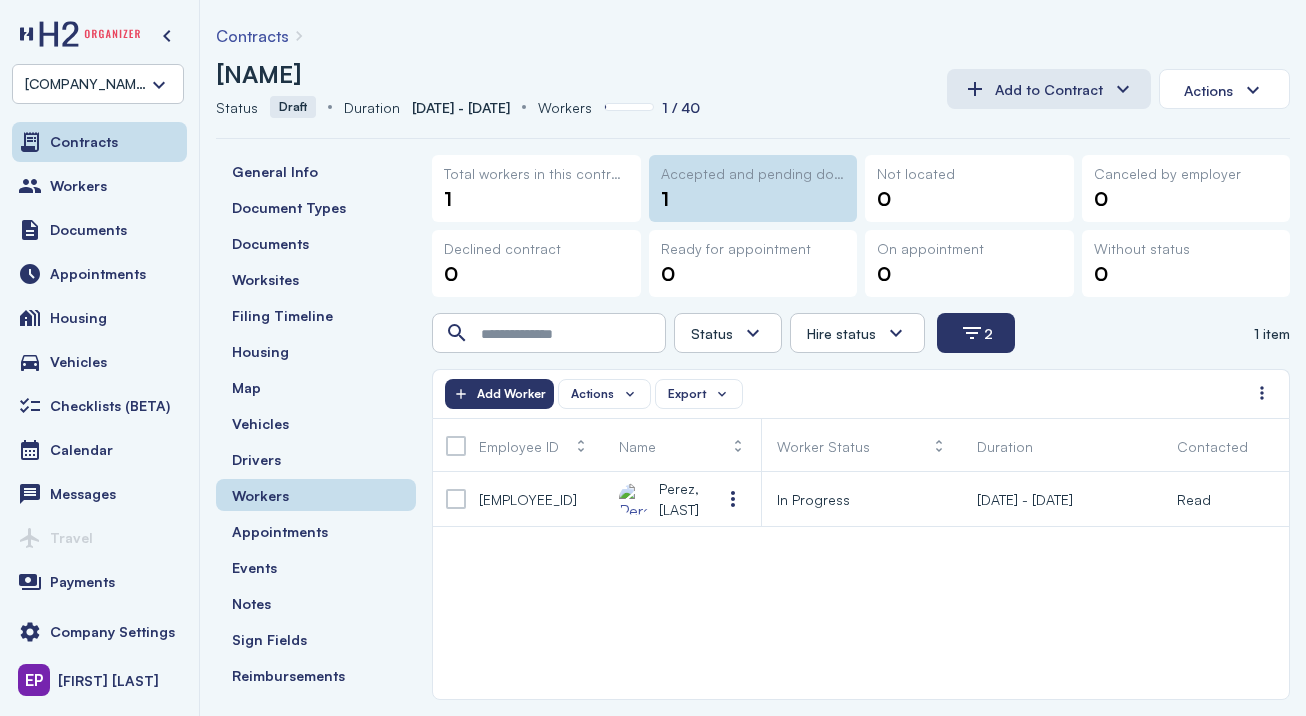 click on "1" at bounding box center [536, 199] 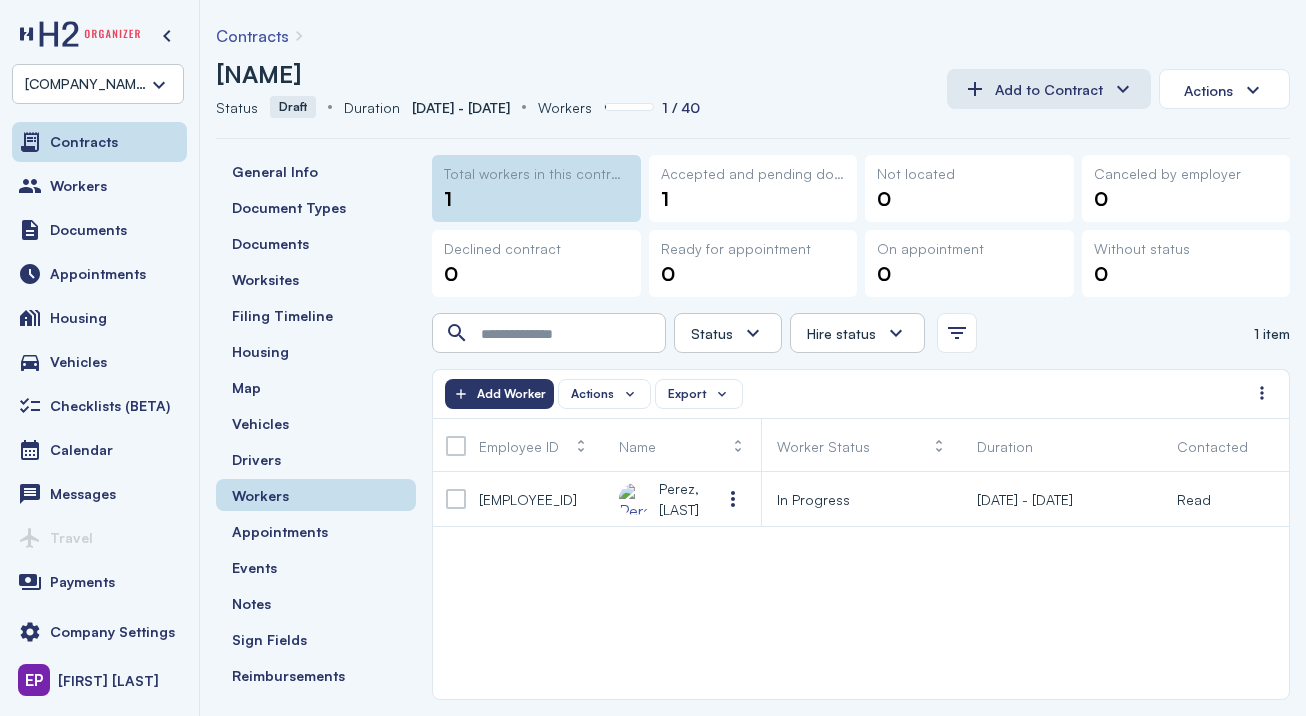 click on "1" at bounding box center (753, 199) 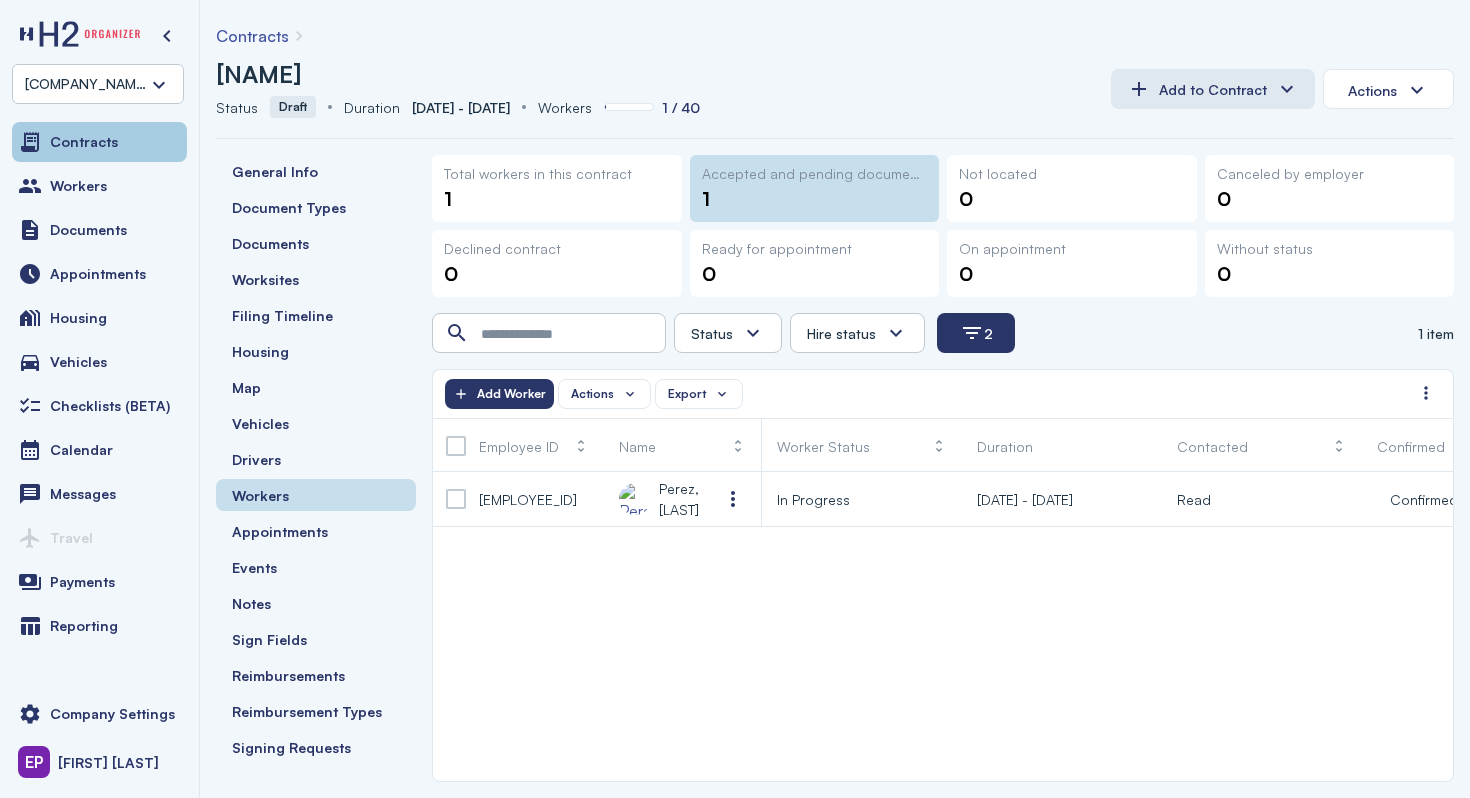 click on "Contracts" at bounding box center (99, 142) 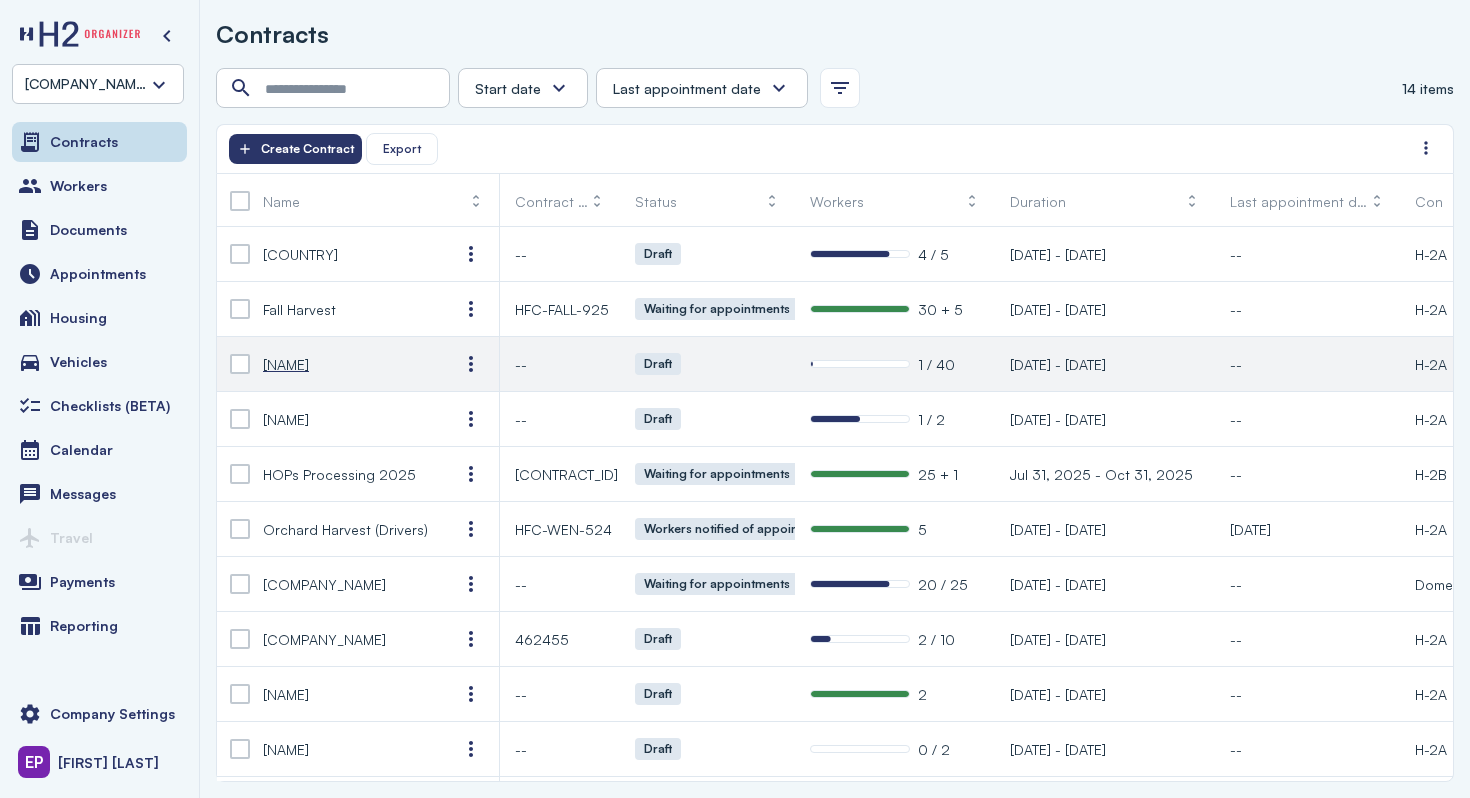 scroll, scrollTop: 0, scrollLeft: 47, axis: horizontal 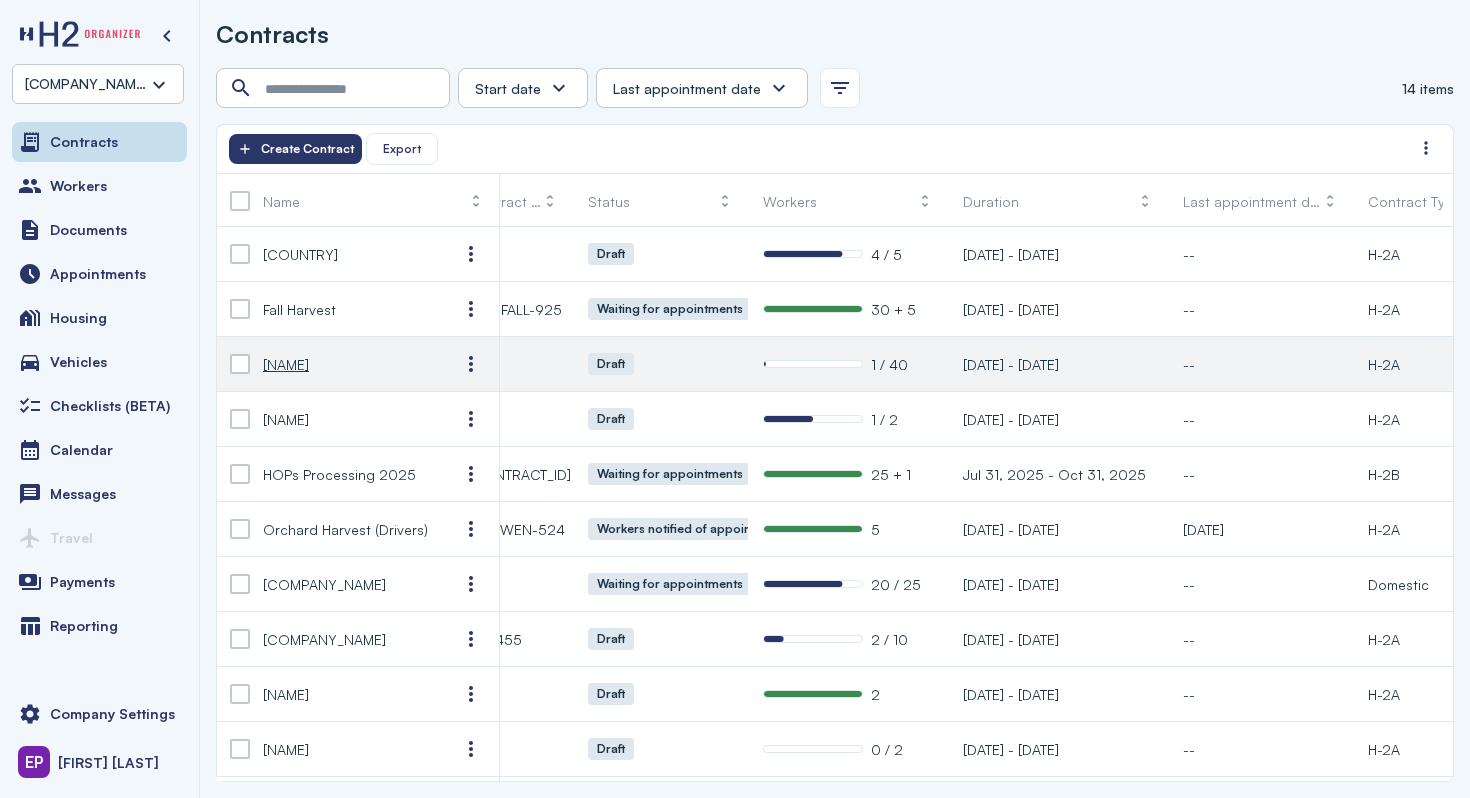 click on "Perez Test" at bounding box center [286, 364] 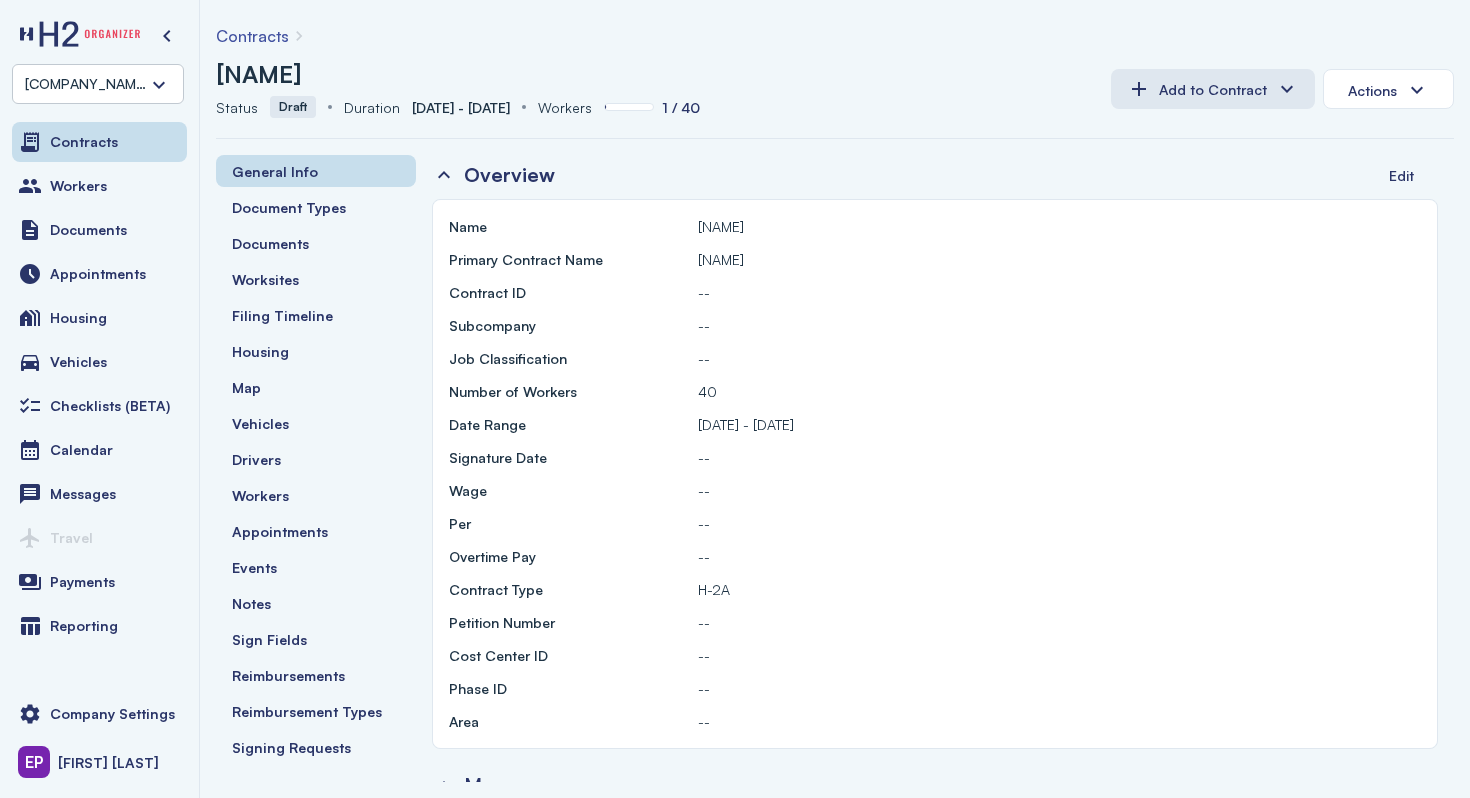 scroll, scrollTop: 32, scrollLeft: 0, axis: vertical 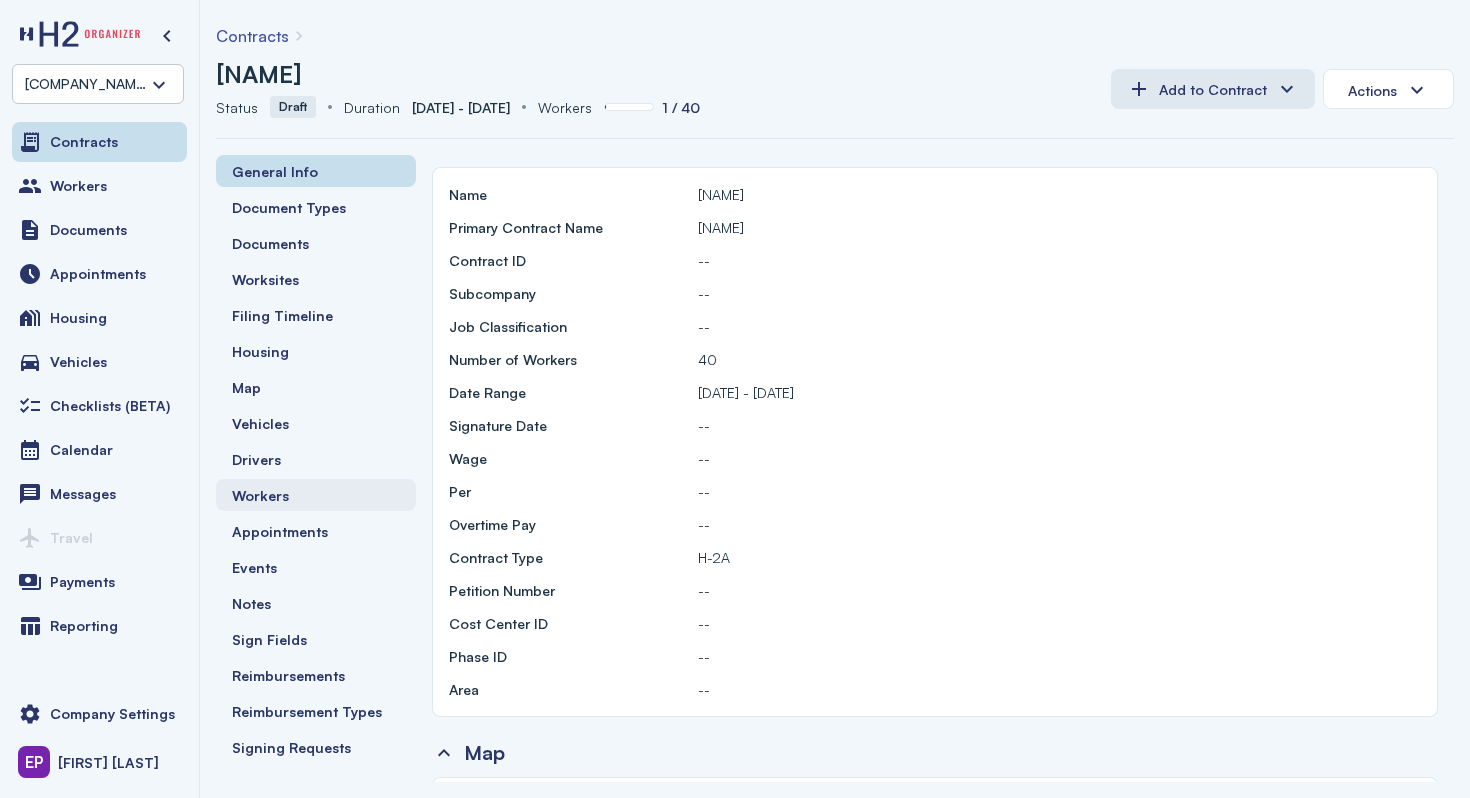 click on "Workers" at bounding box center (316, 495) 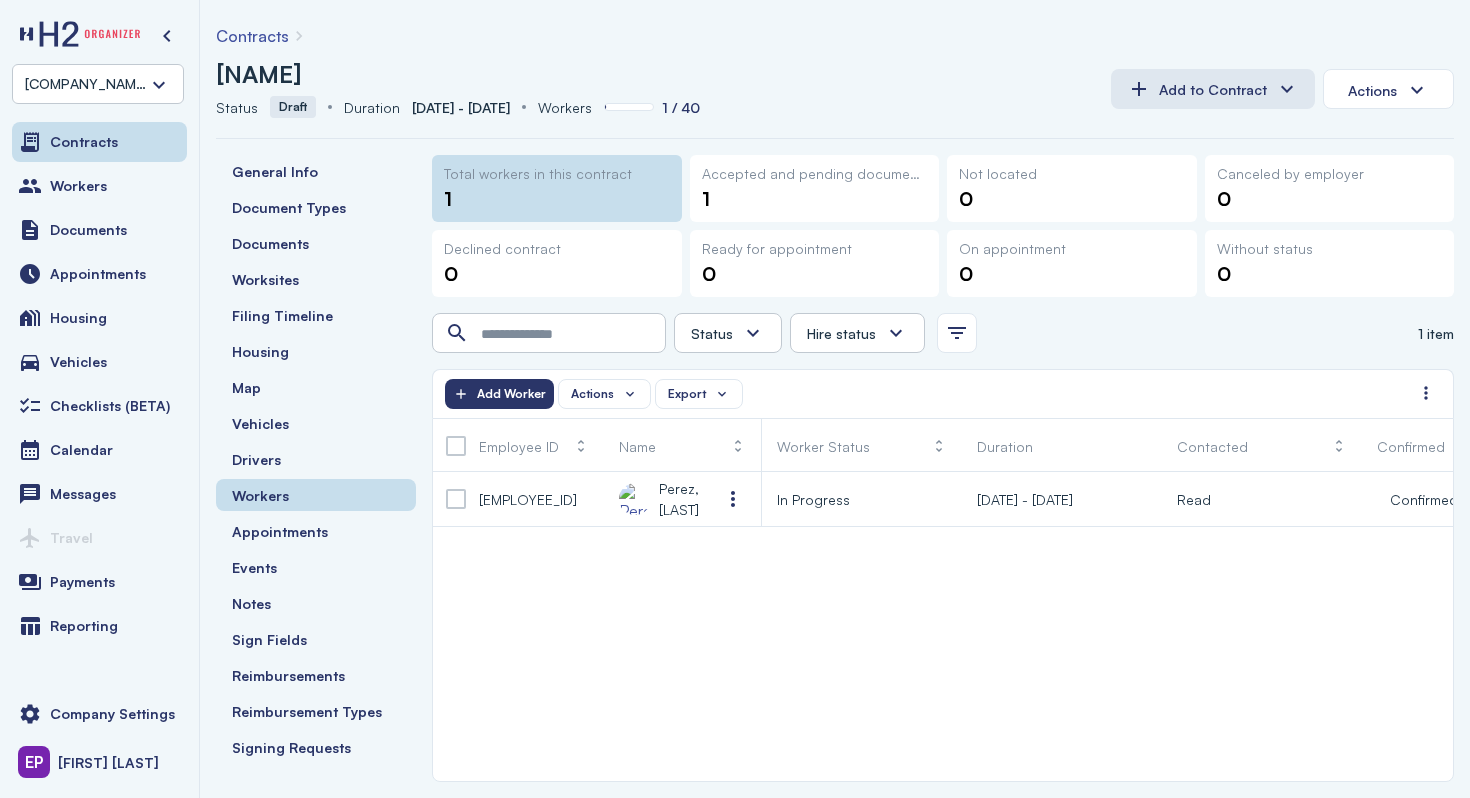 scroll, scrollTop: 0, scrollLeft: 125, axis: horizontal 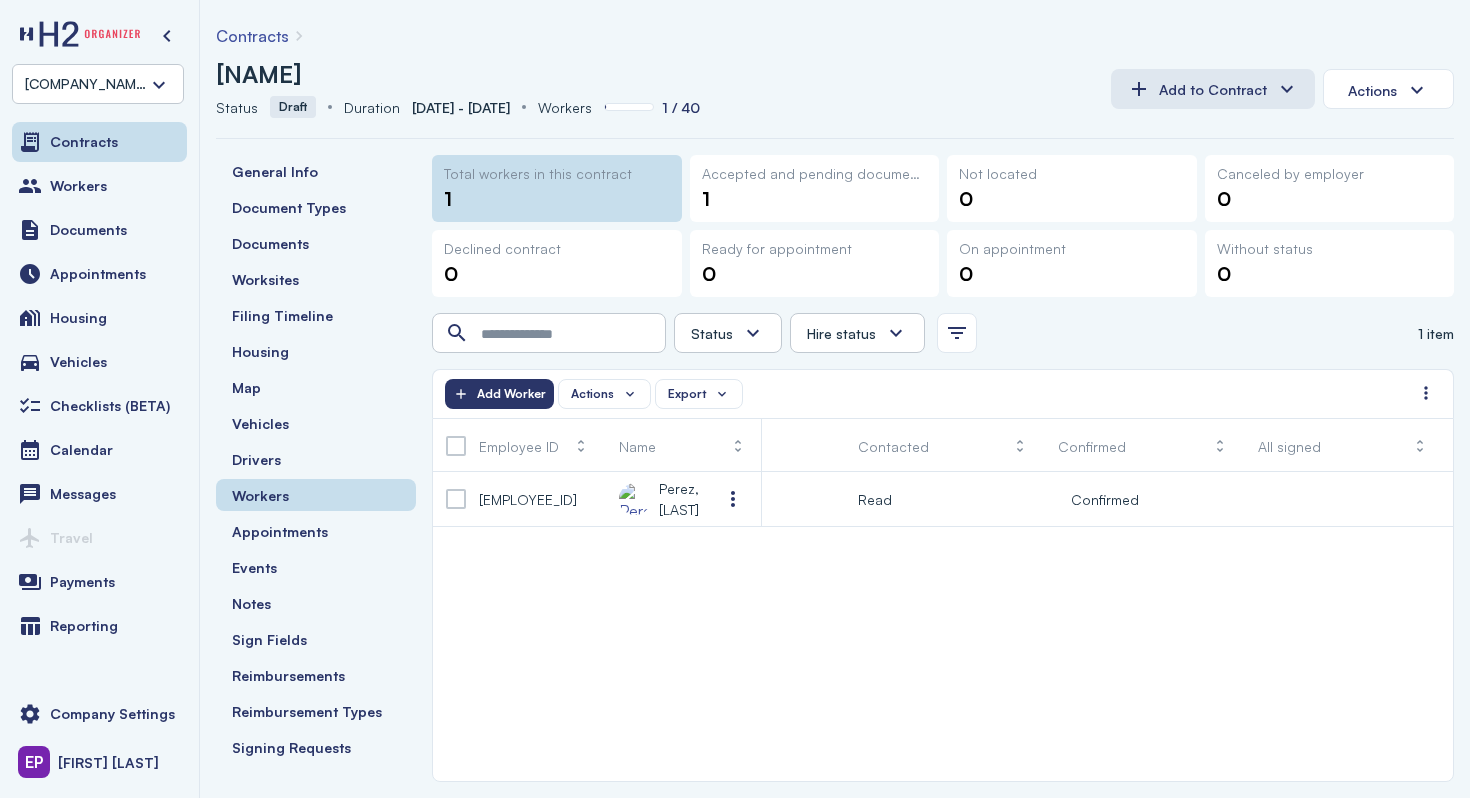 click on "Accepted and pending documents/action     1" at bounding box center [815, 188] 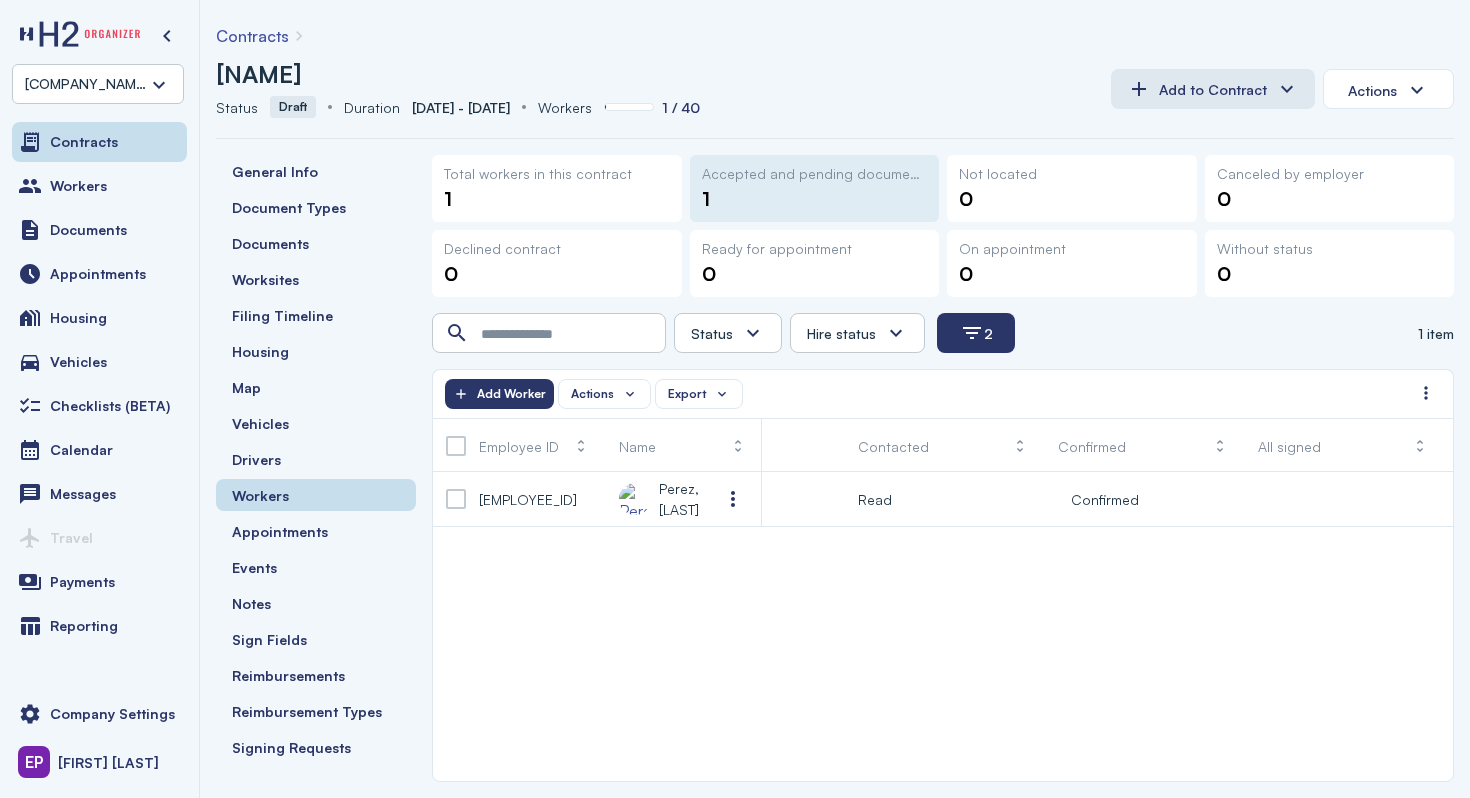 click on "Accepted and pending documents/action     1" at bounding box center (815, 188) 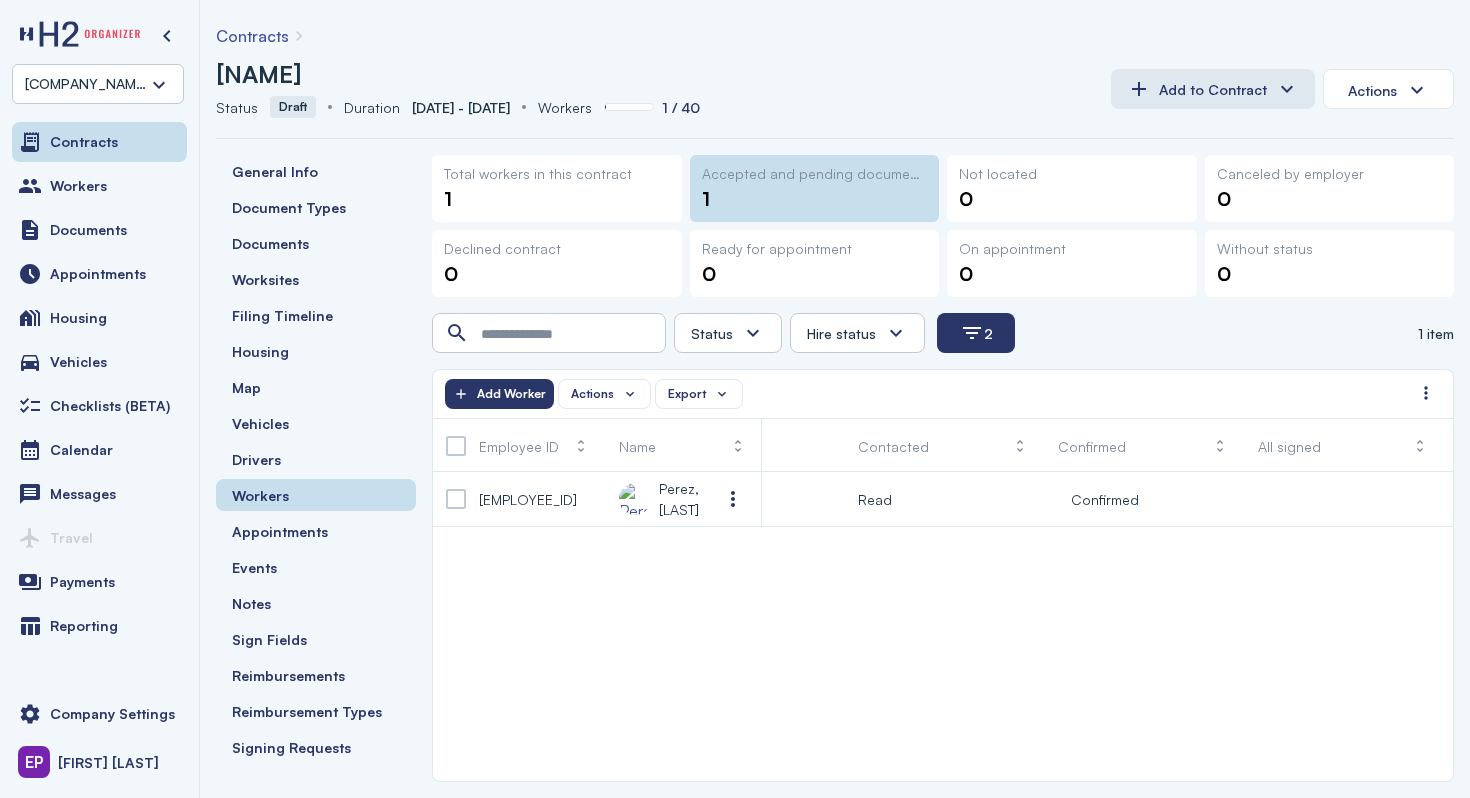 click on "1" at bounding box center (557, 199) 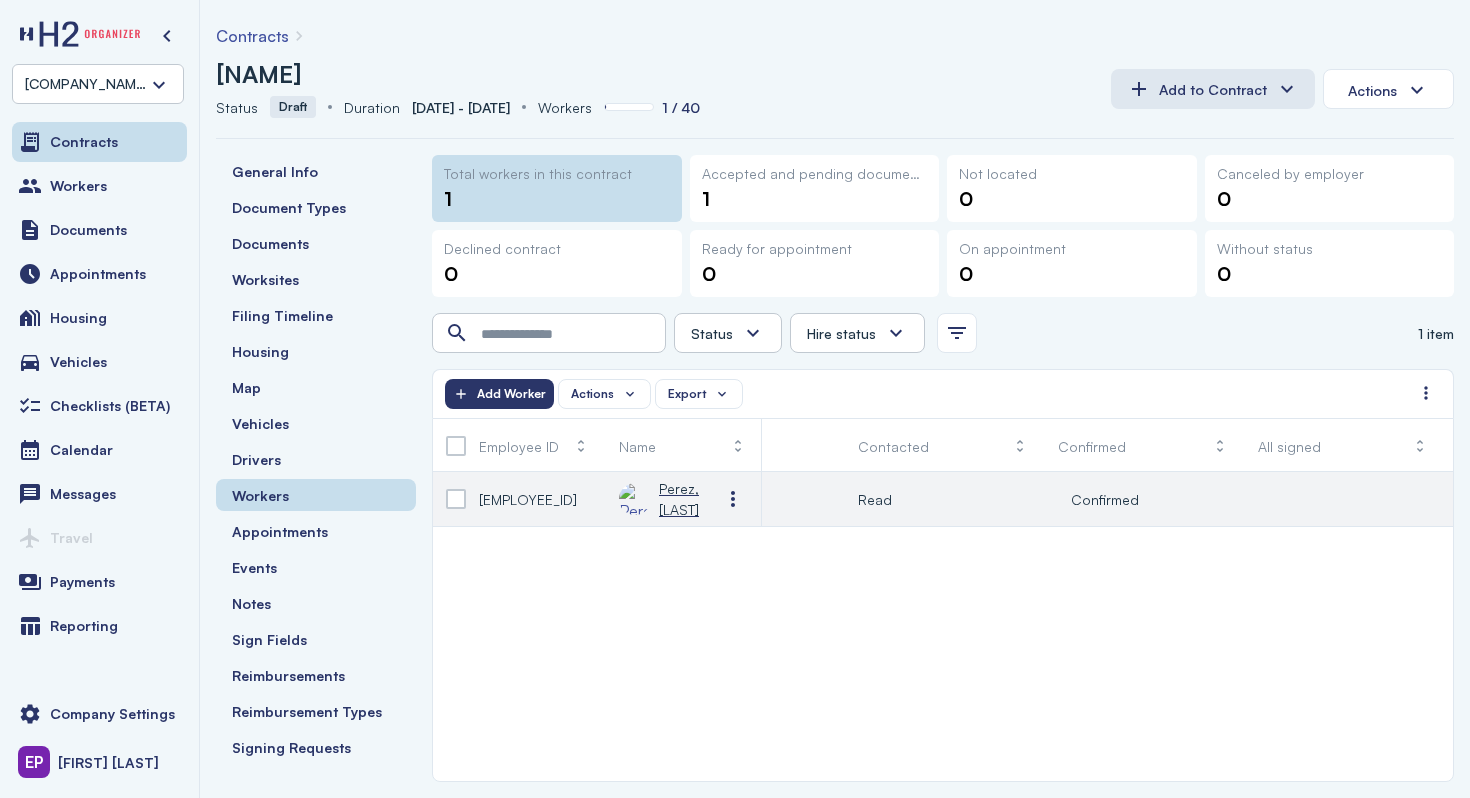 click on "[LAST], [FIRST]" at bounding box center [679, 499] 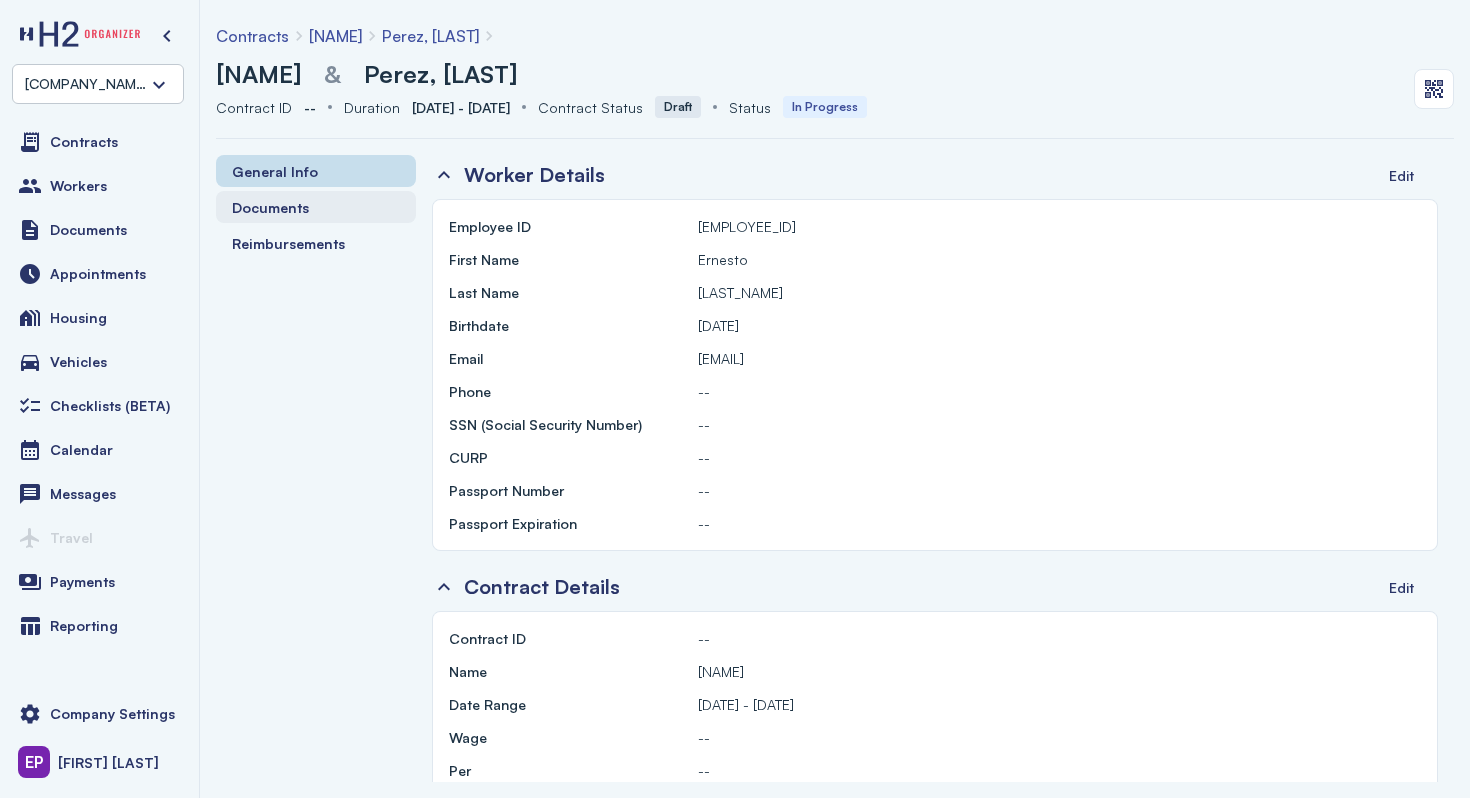 click on "Documents" at bounding box center (316, 207) 